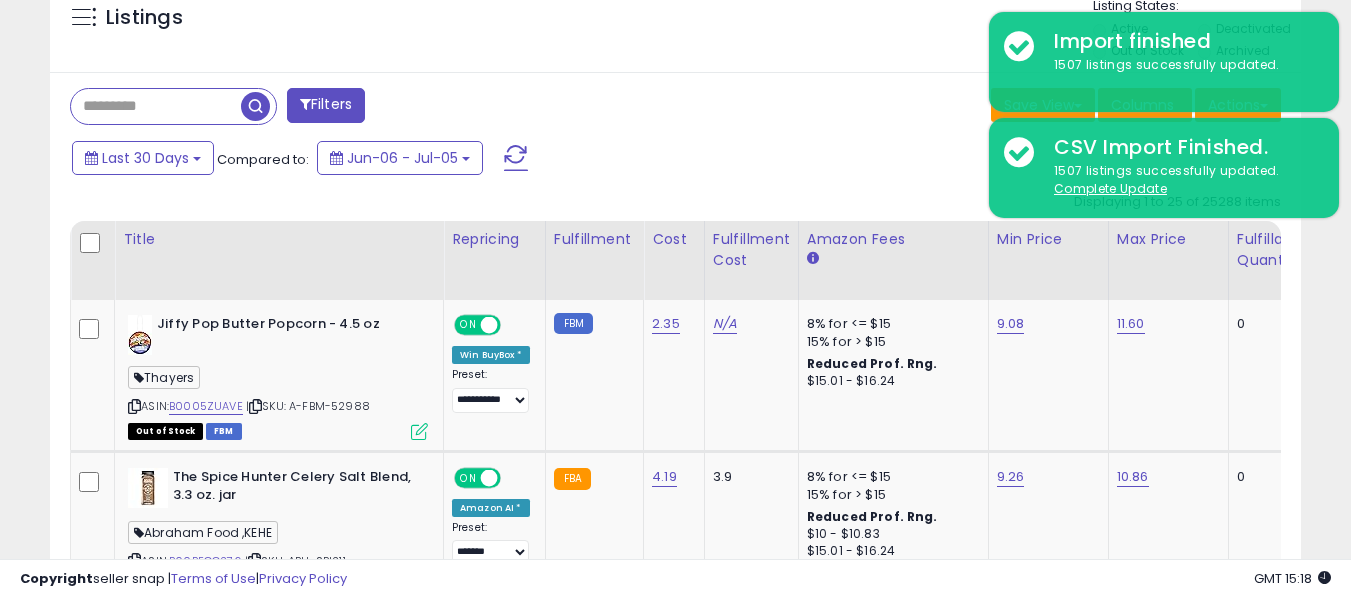 click at bounding box center [156, 106] 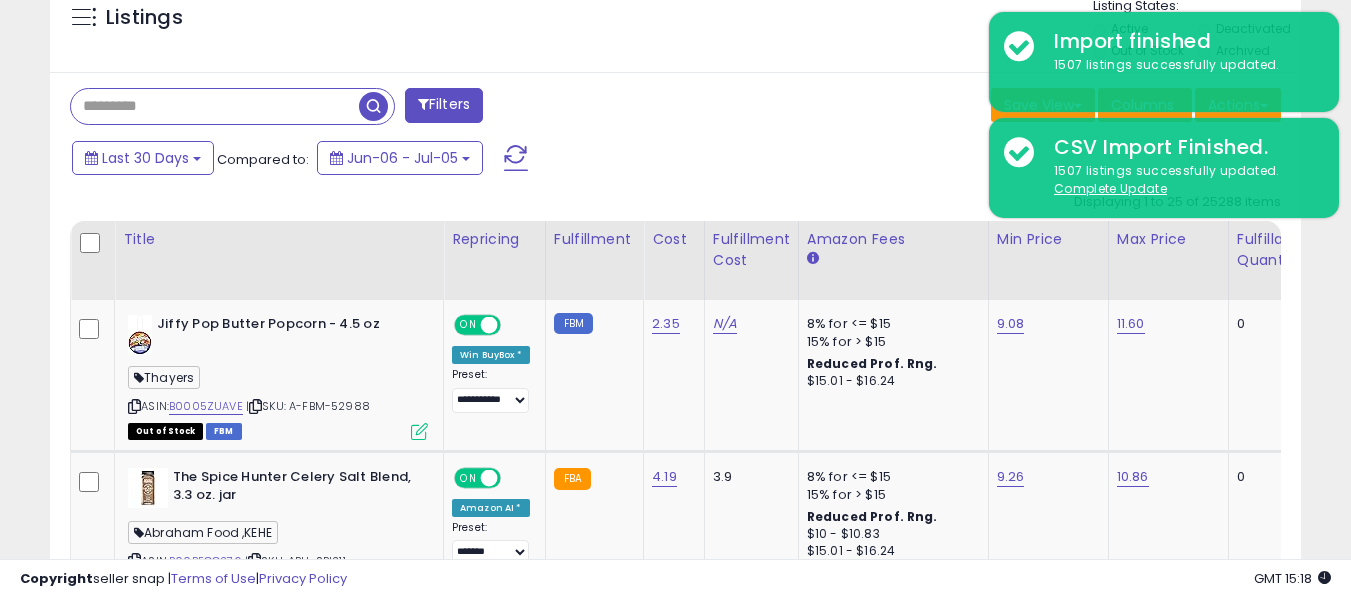 paste on "**********" 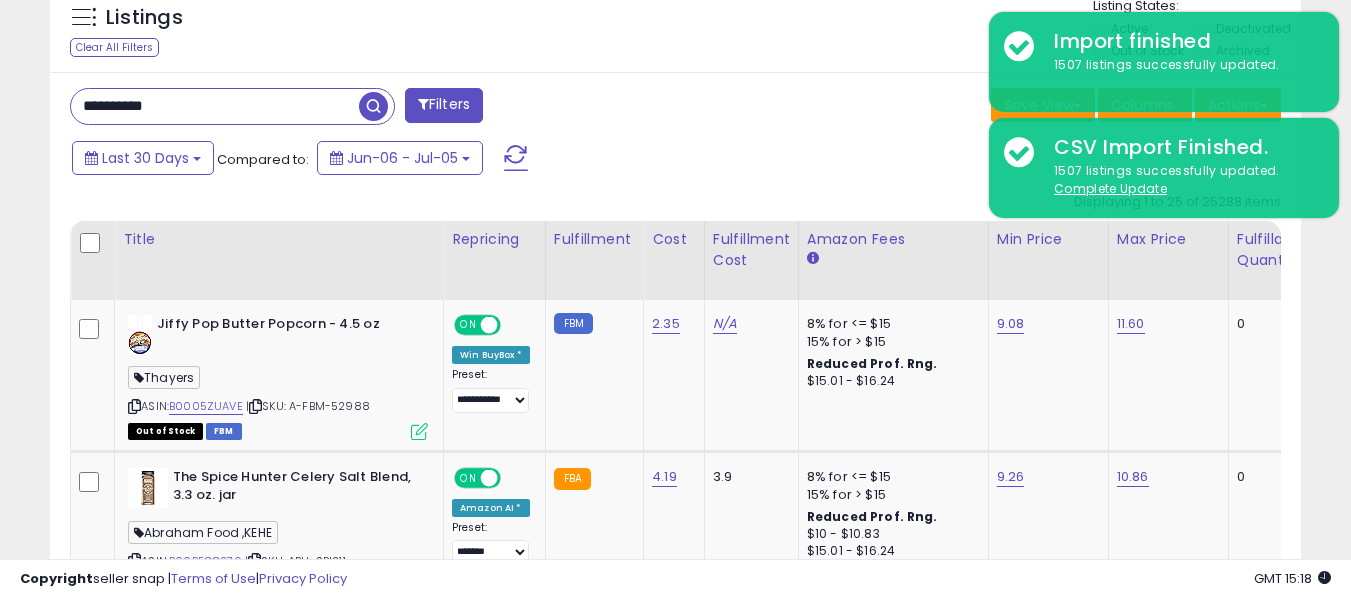 type on "**********" 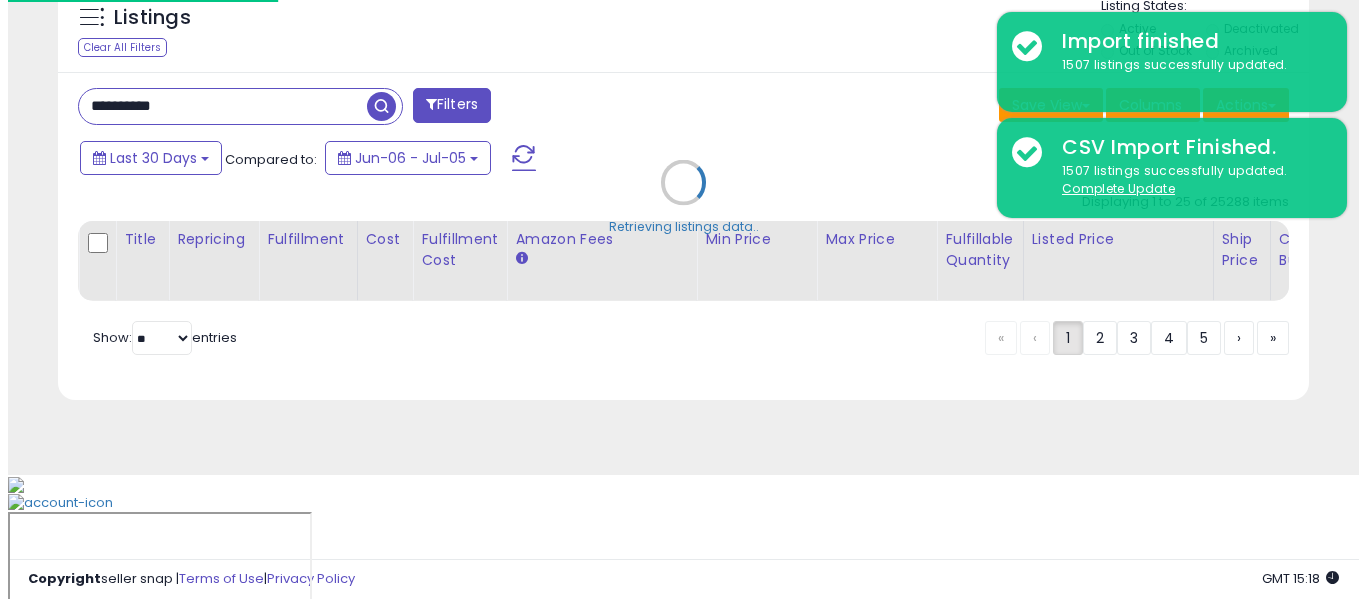 scroll, scrollTop: 691, scrollLeft: 0, axis: vertical 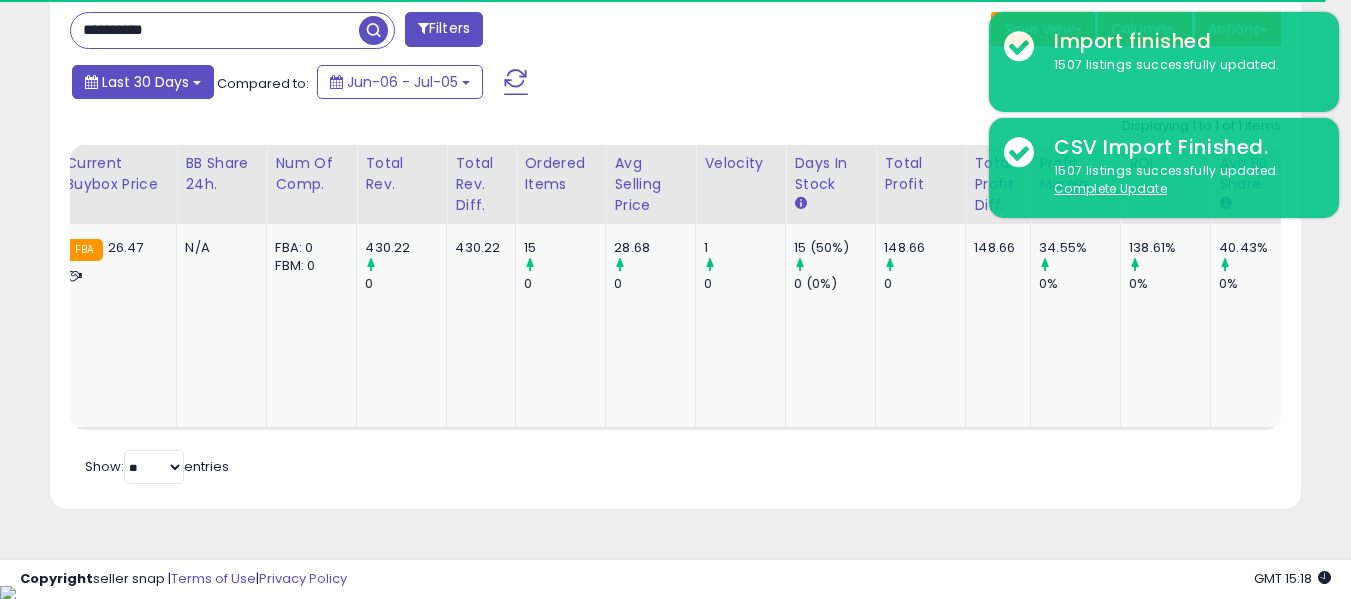 click on "Last 30 Days" at bounding box center [145, 82] 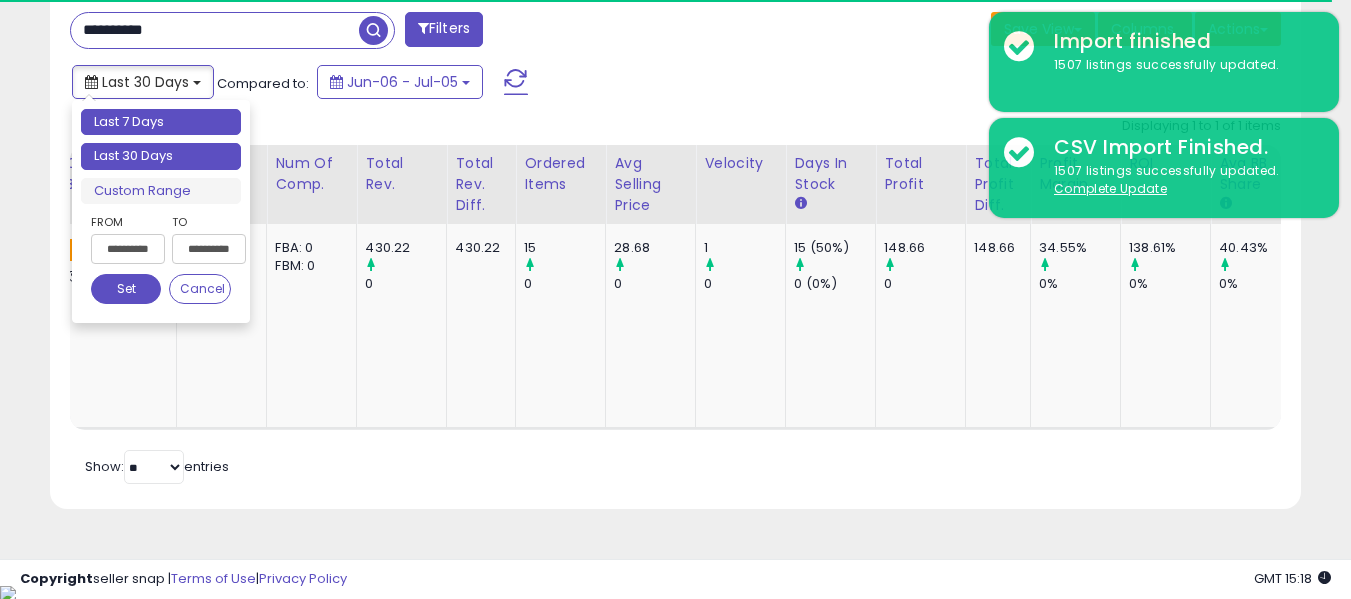 type on "**********" 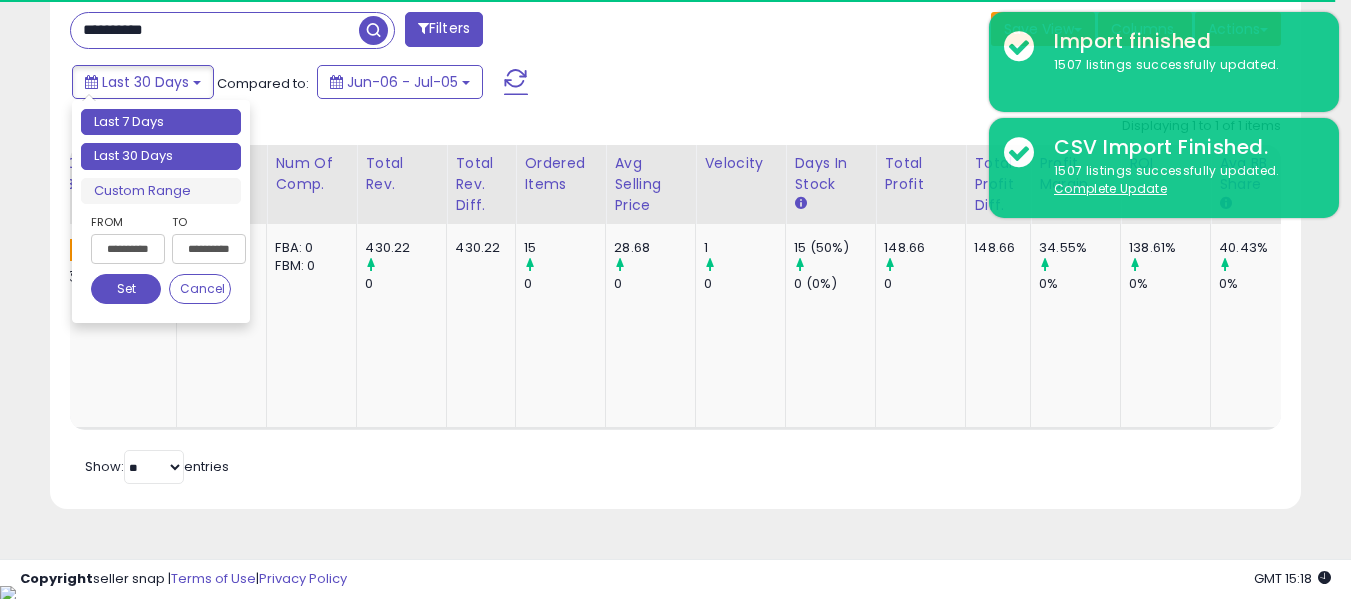 click on "Last 7 Days" at bounding box center (161, 122) 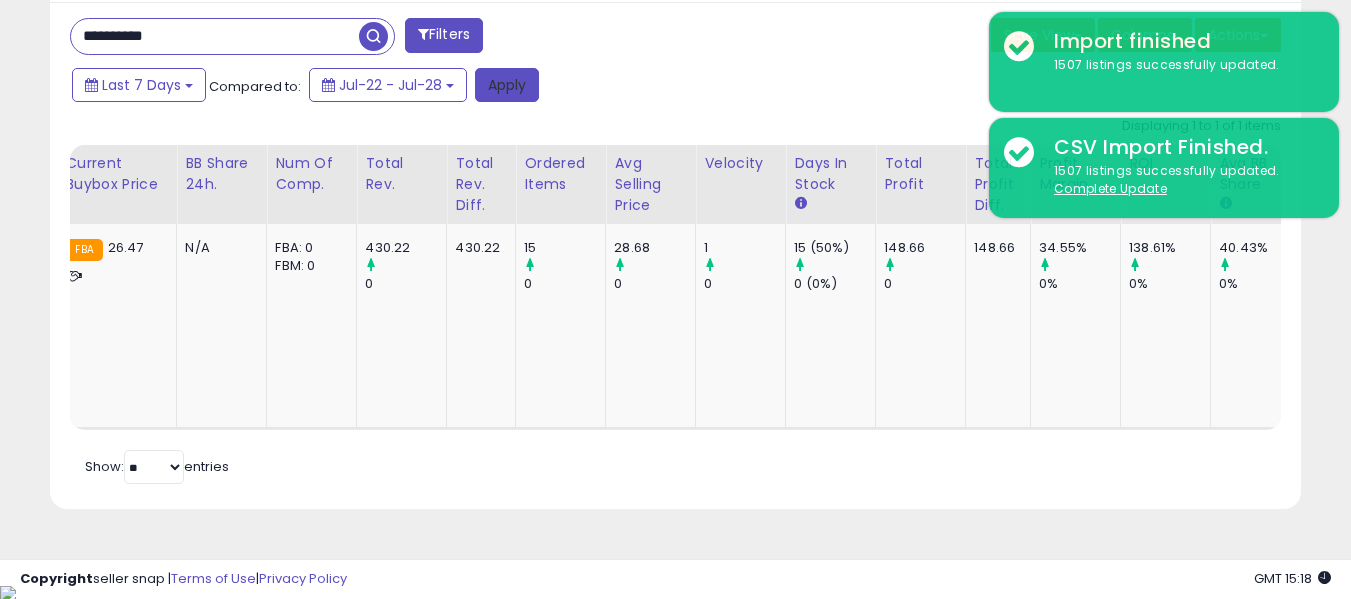 click on "Apply" at bounding box center (507, 85) 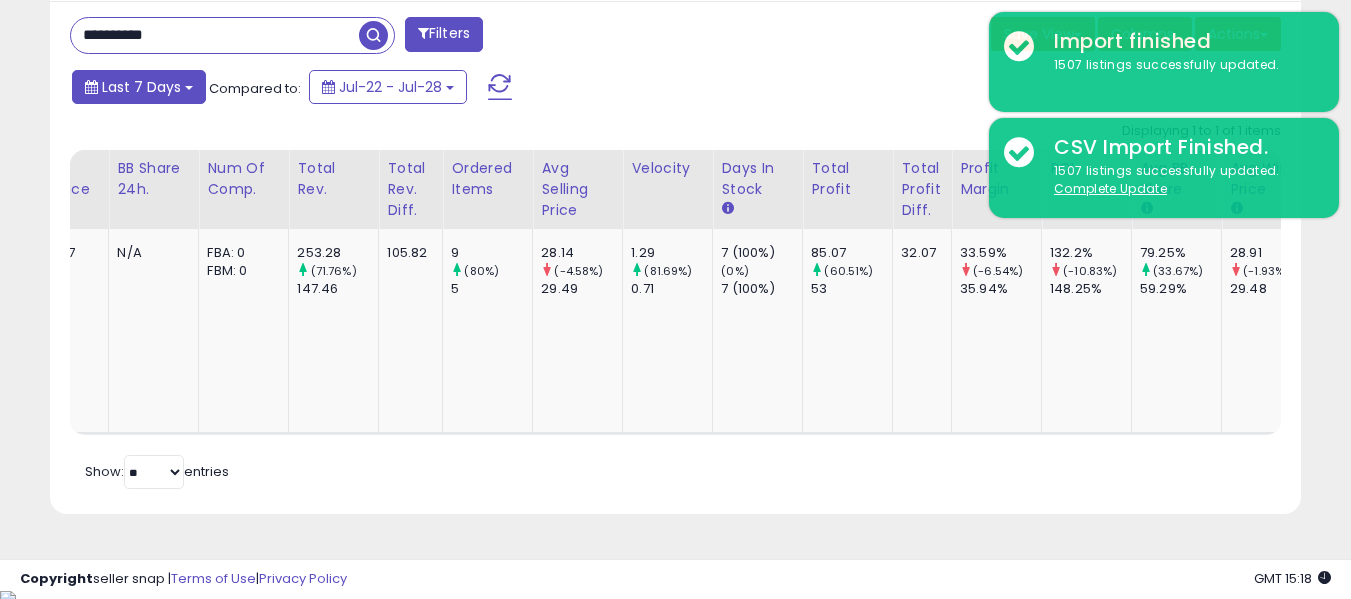 click on "Last 7 Days" at bounding box center (141, 87) 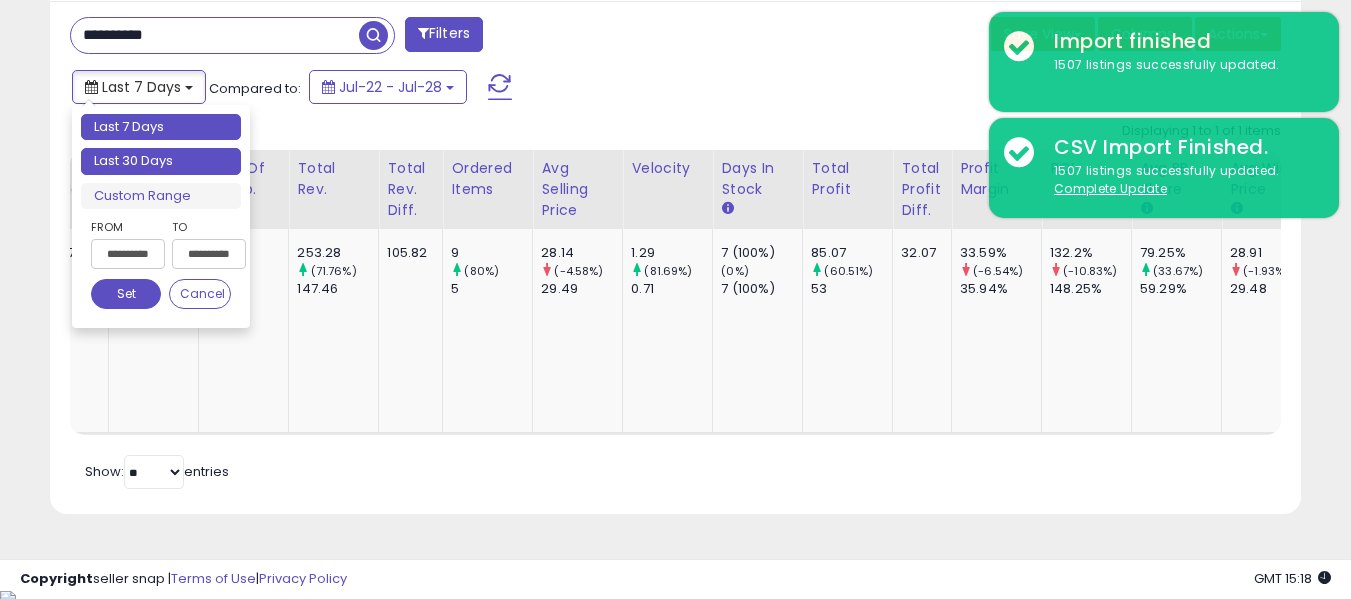 type on "**********" 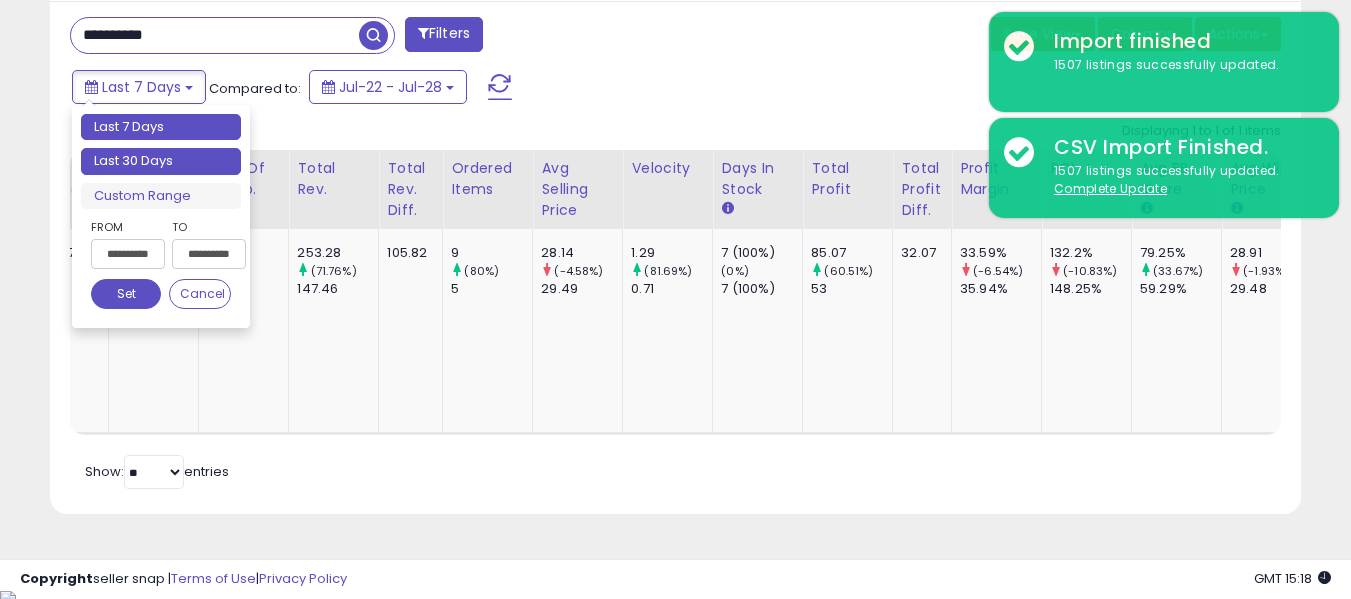 drag, startPoint x: 130, startPoint y: 152, endPoint x: 430, endPoint y: 124, distance: 301.30383 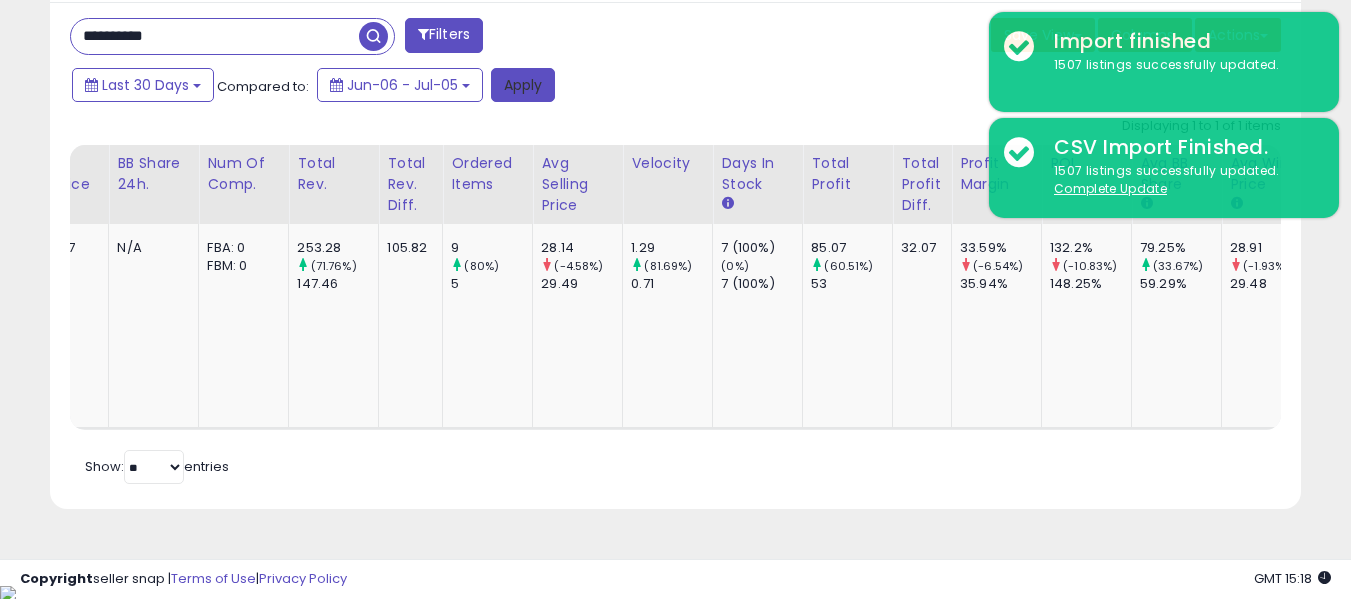 click on "Apply" at bounding box center [523, 85] 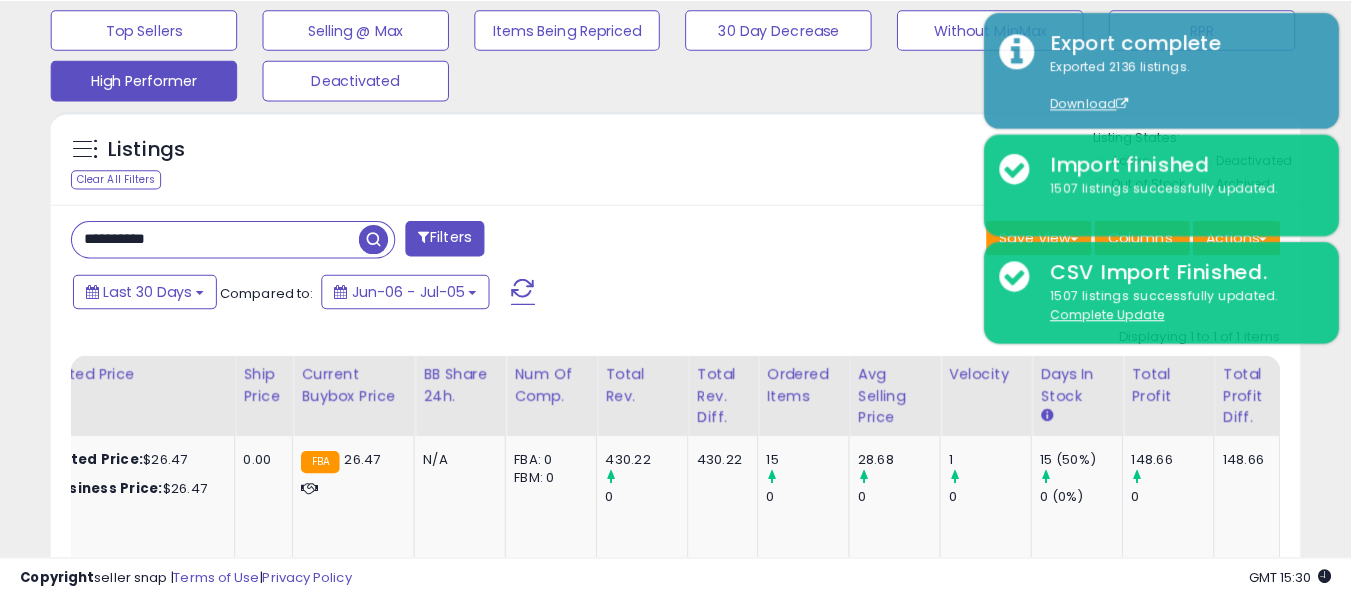 scroll, scrollTop: 999590, scrollLeft: 999276, axis: both 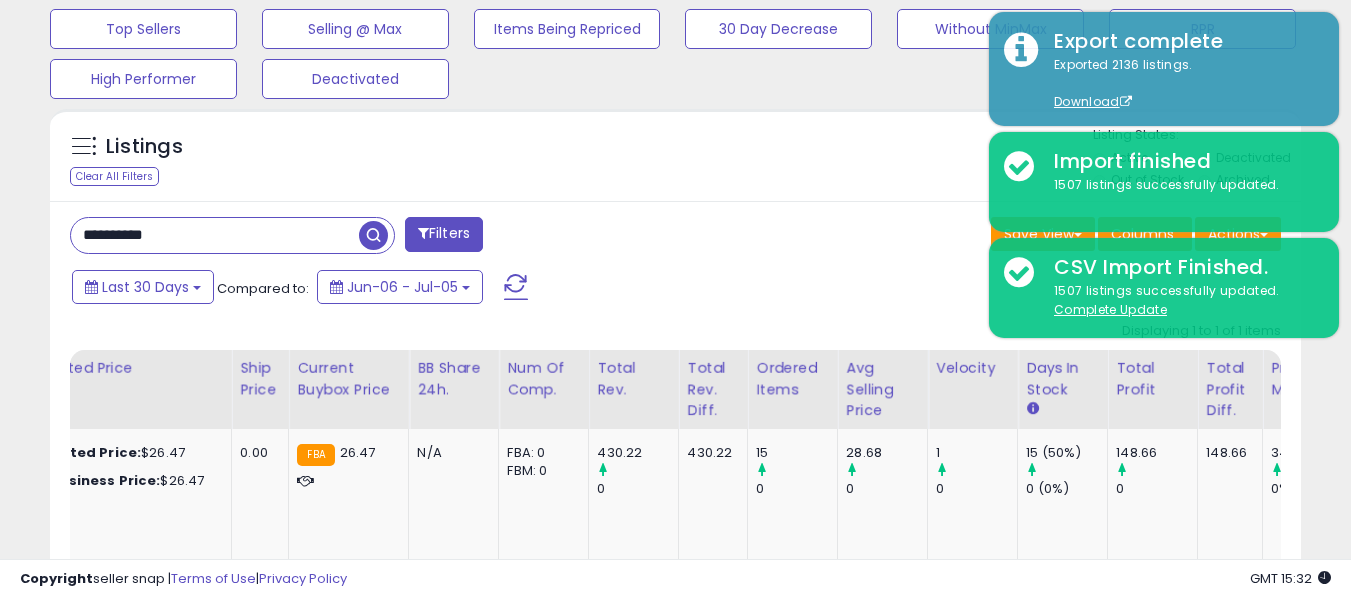 click on "**********" at bounding box center [215, 235] 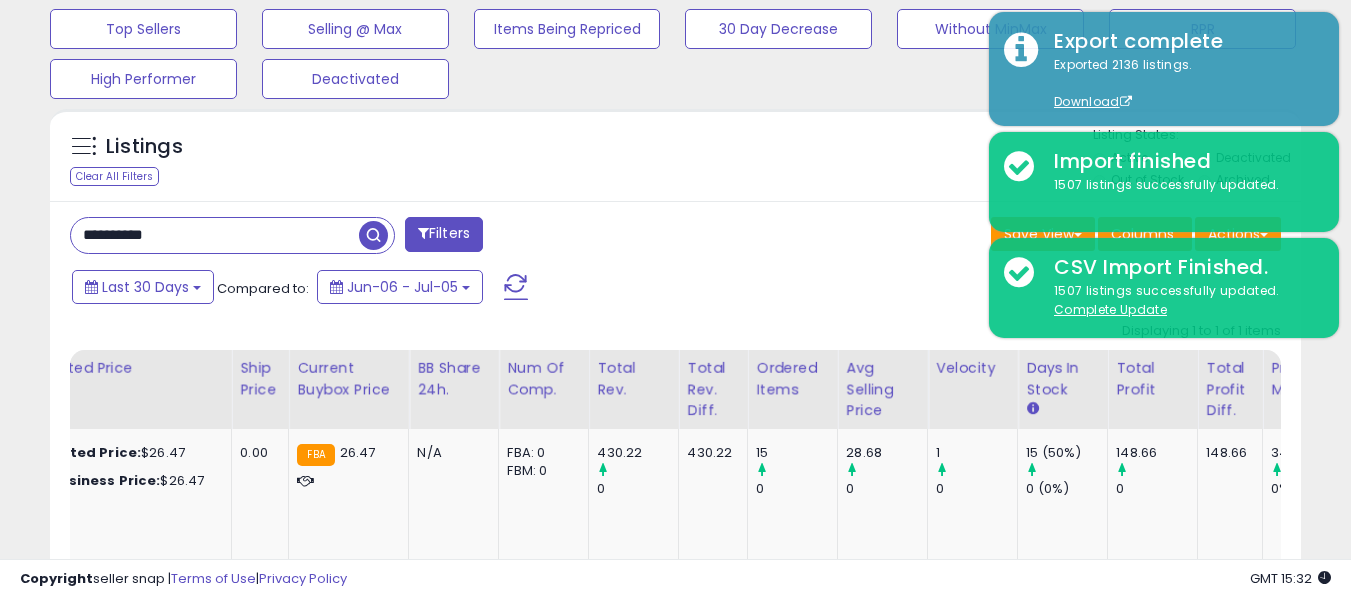 paste 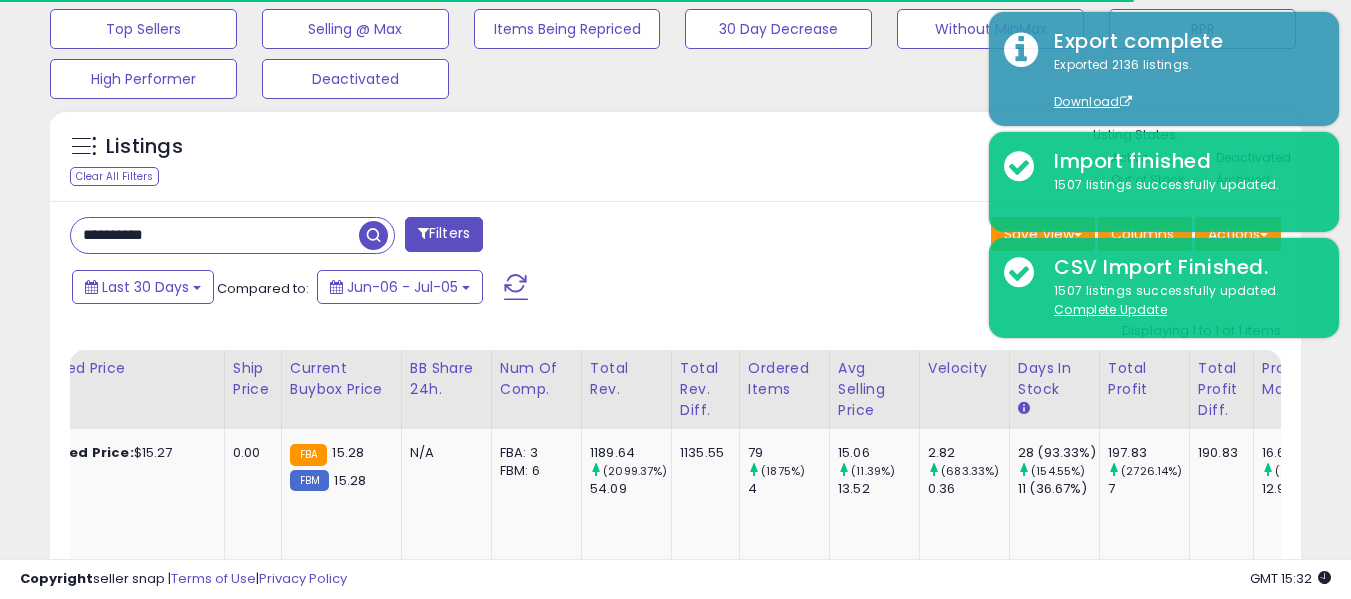 scroll, scrollTop: 410, scrollLeft: 724, axis: both 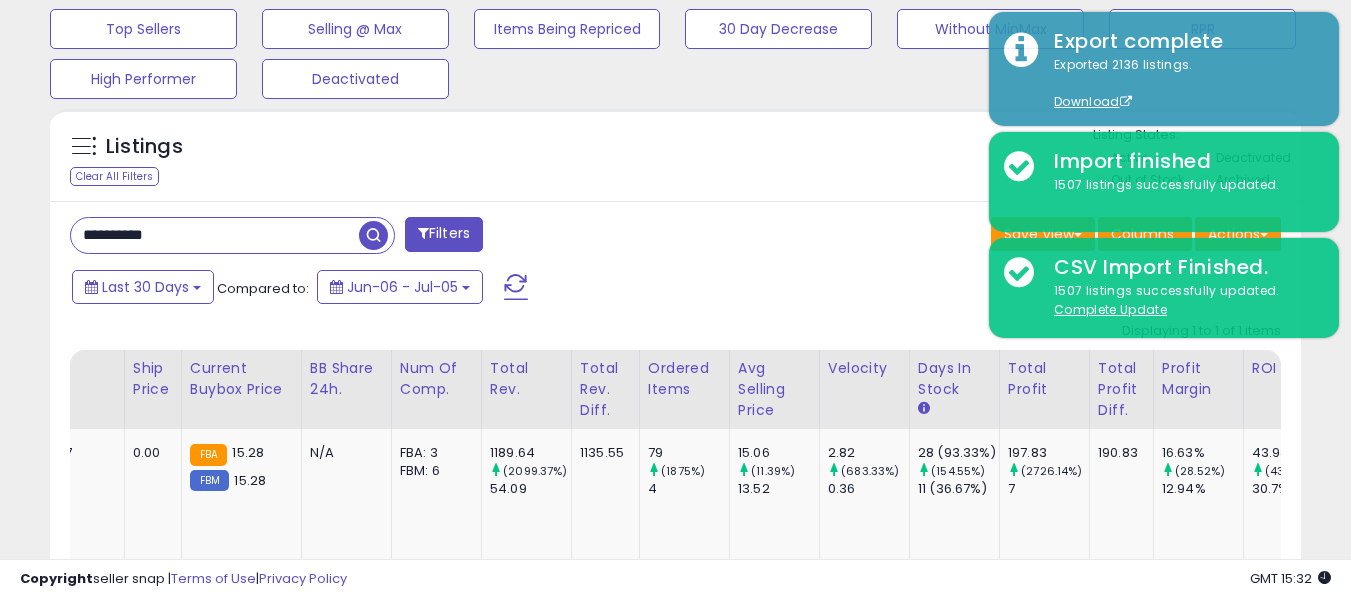 type on "**********" 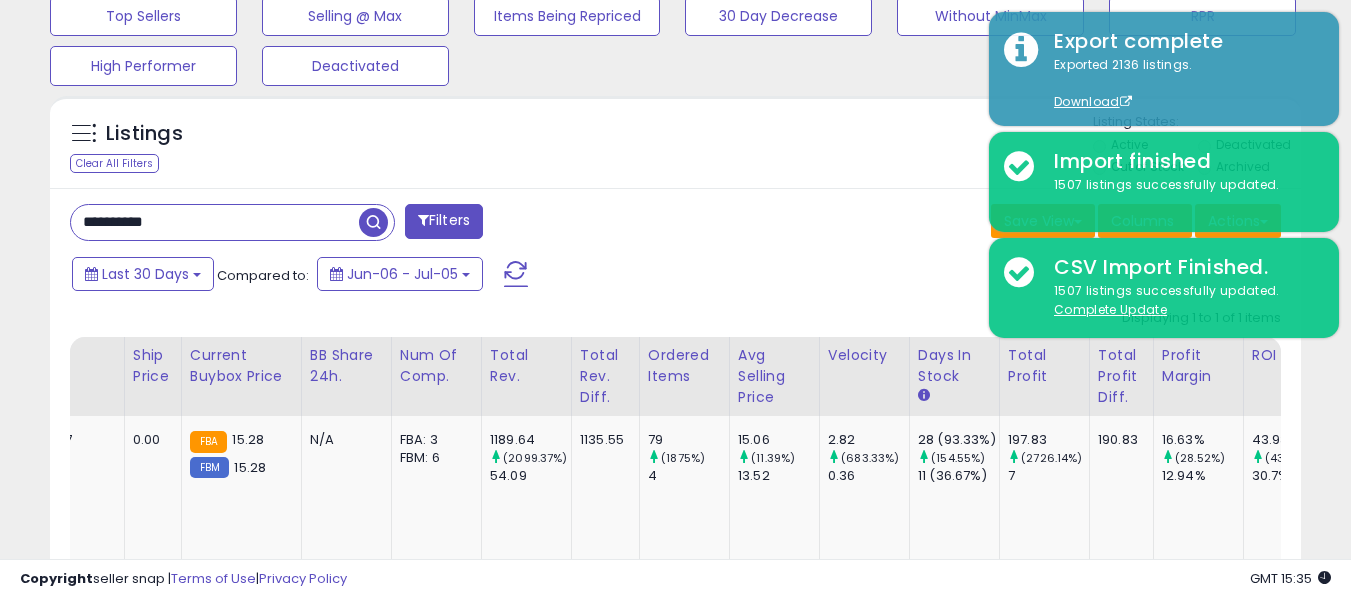 scroll, scrollTop: 771, scrollLeft: 0, axis: vertical 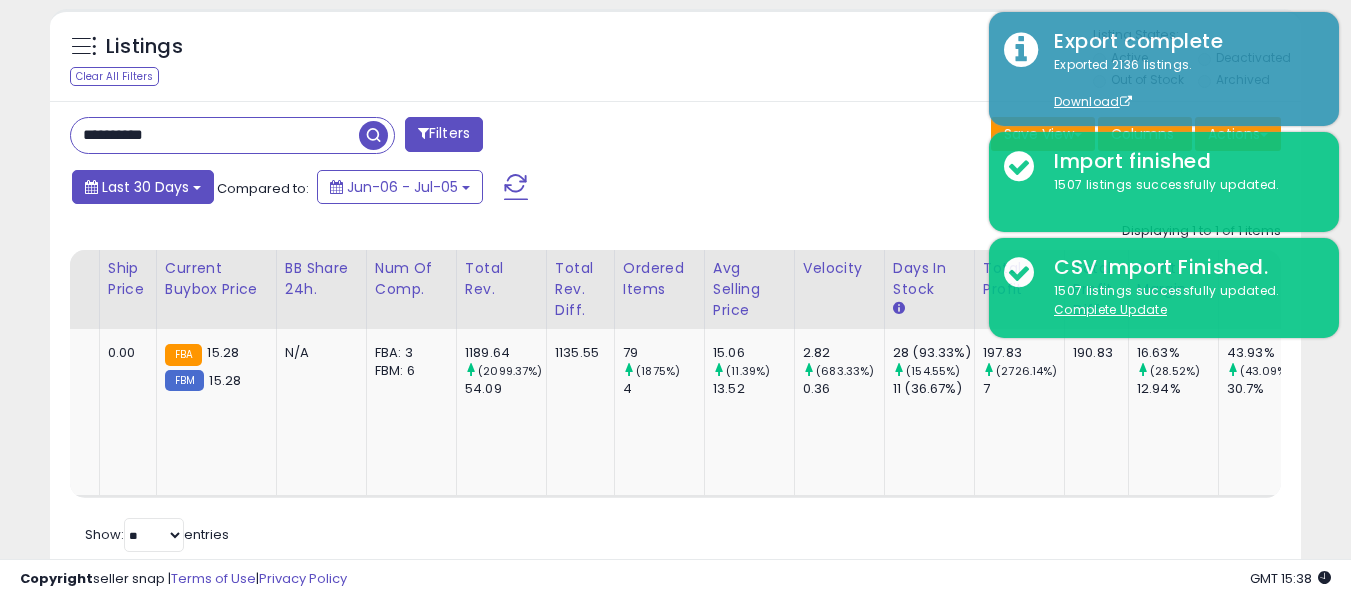 click on "Last 30 Days" at bounding box center (145, 187) 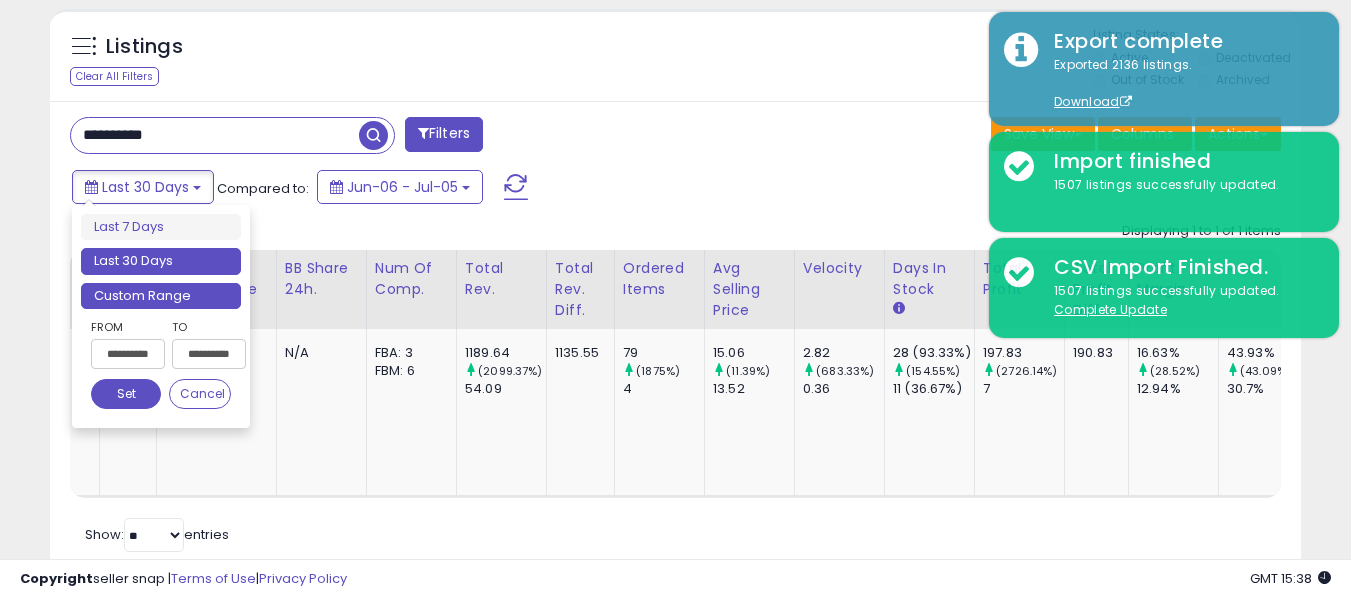 click on "Custom Range" at bounding box center [161, 296] 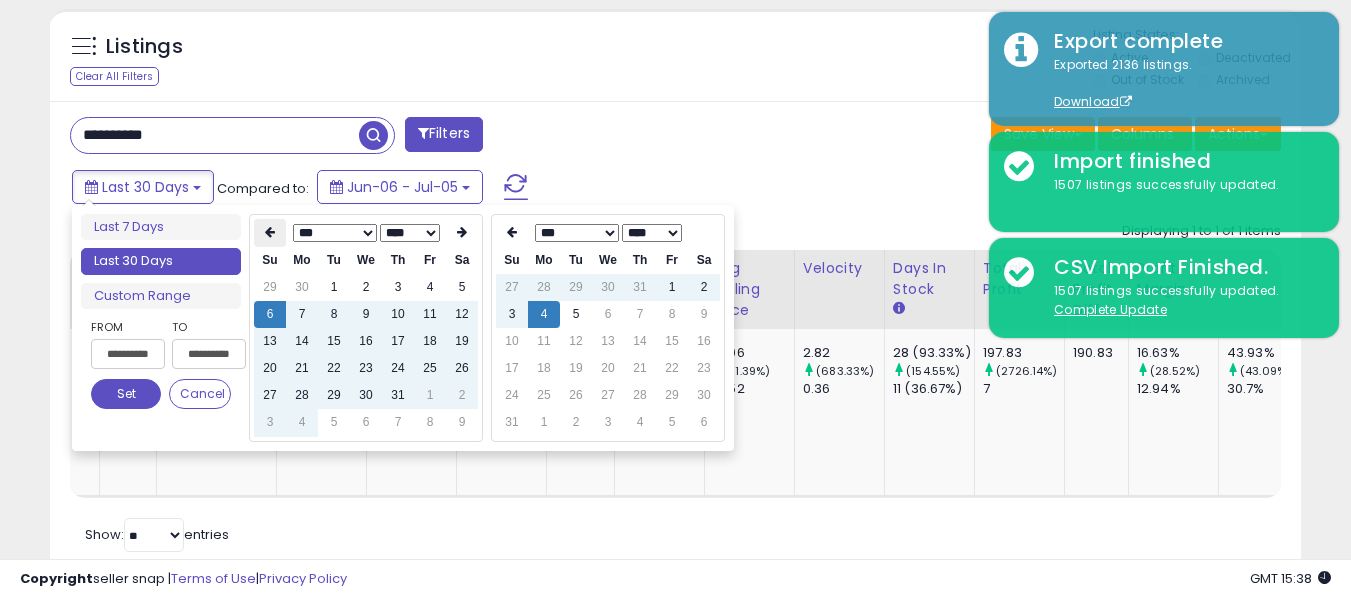 click at bounding box center (270, 233) 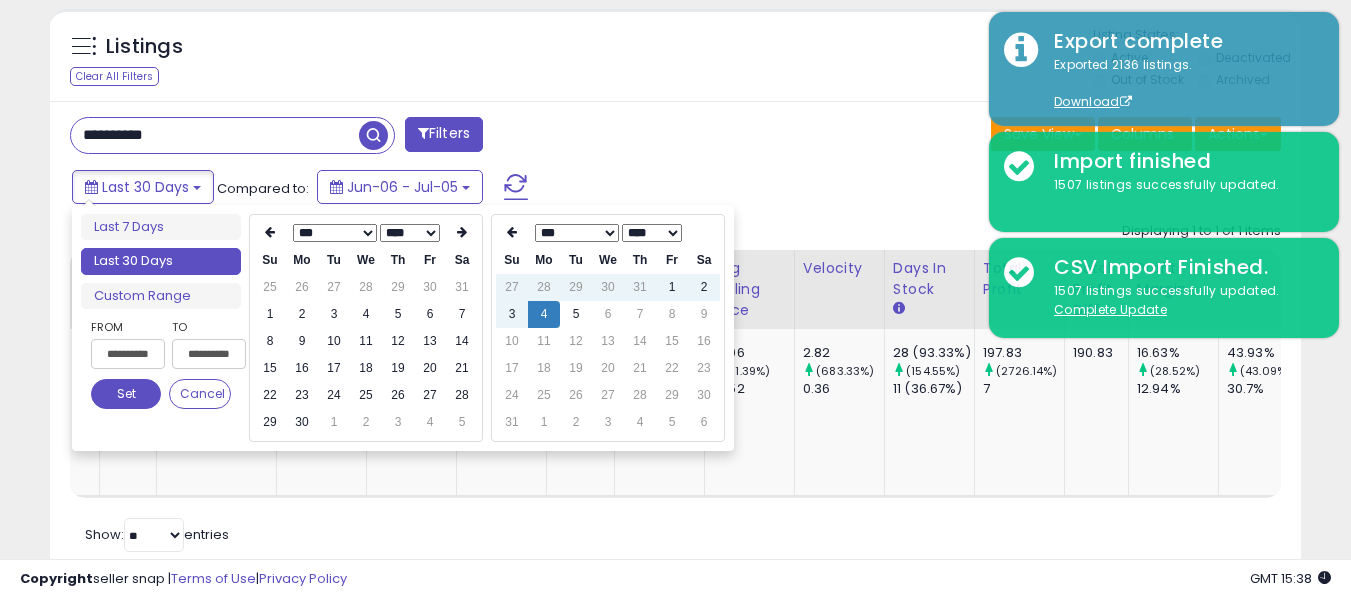 click on "**********" at bounding box center [403, 328] 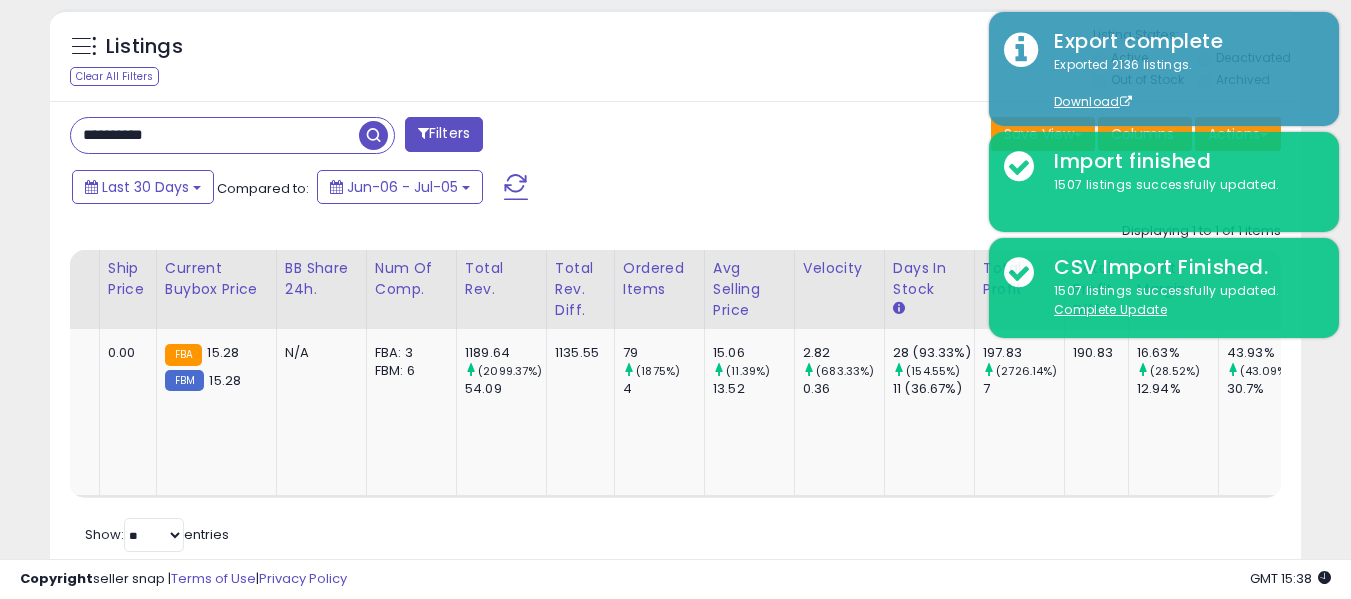 scroll, scrollTop: 0, scrollLeft: 334, axis: horizontal 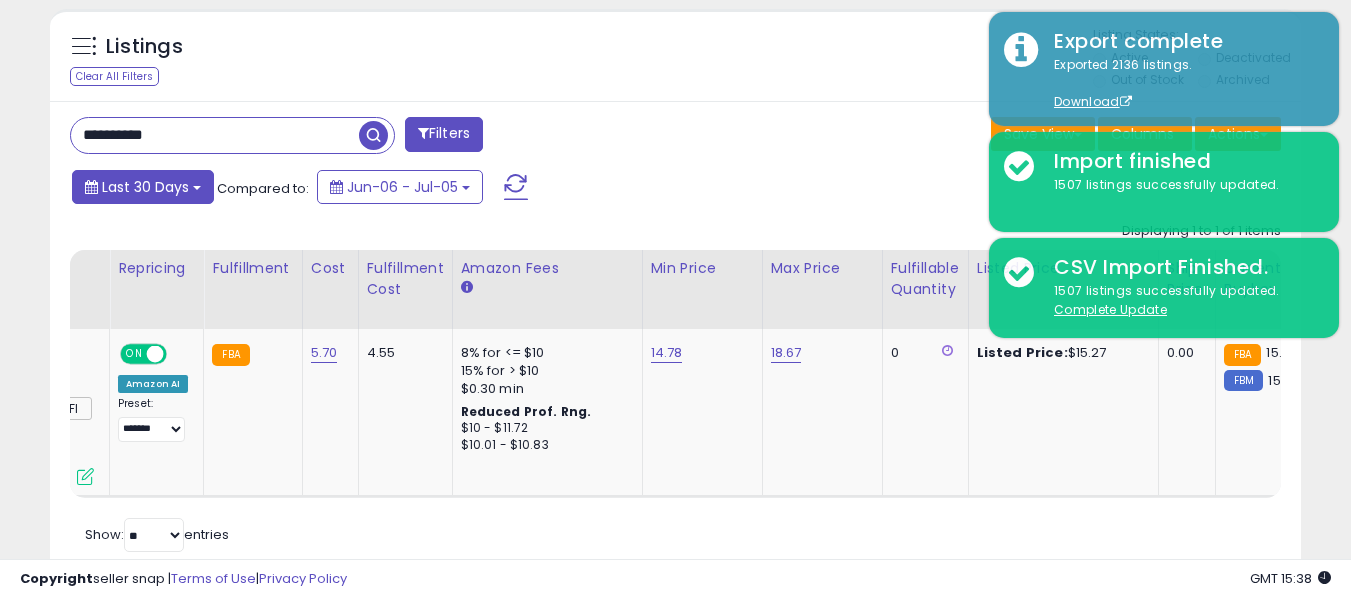 click on "Last 30 Days" at bounding box center (145, 187) 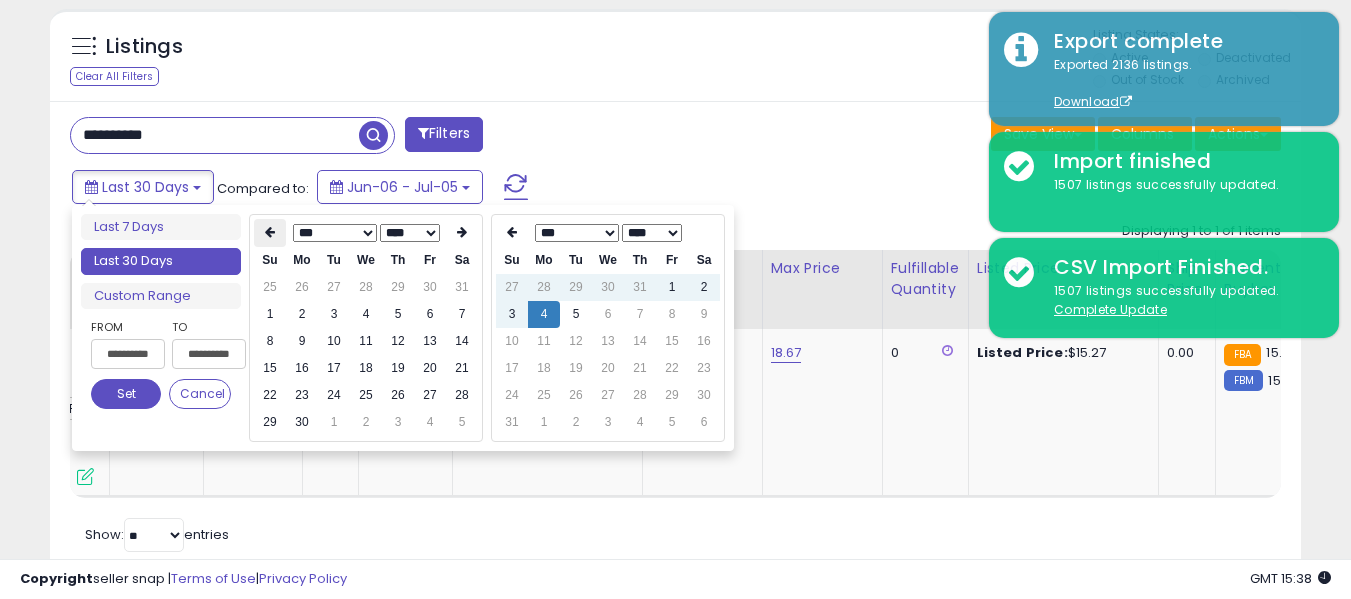 click at bounding box center [270, 232] 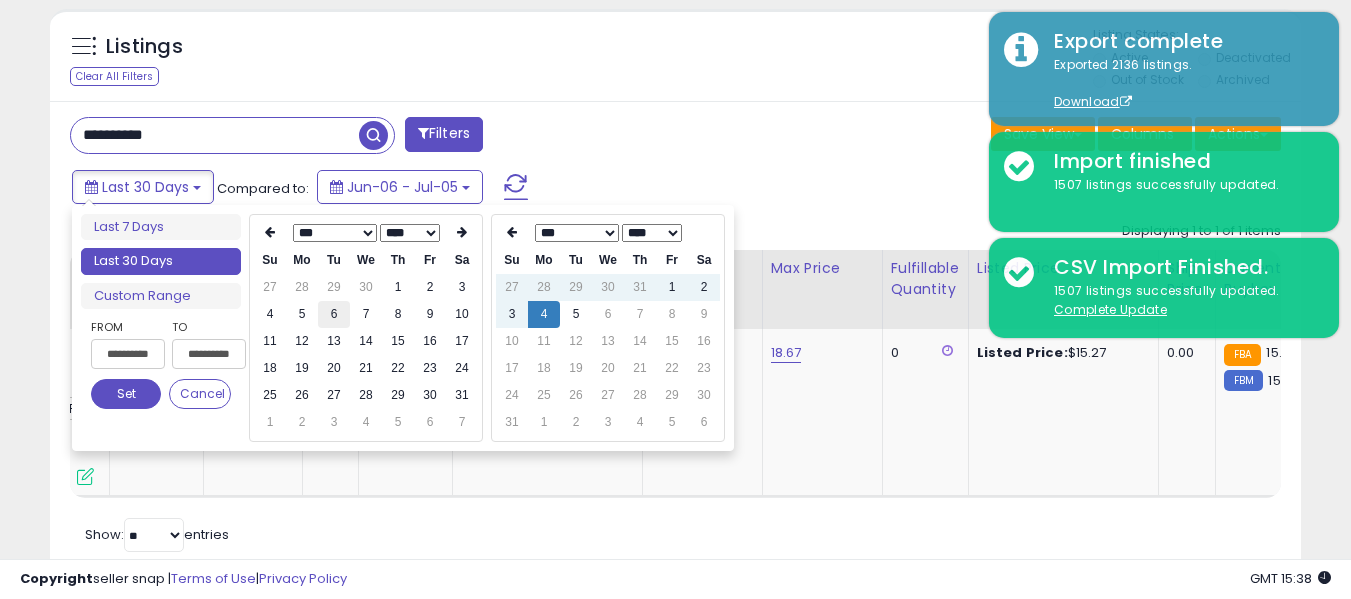 click on "6" at bounding box center [334, 314] 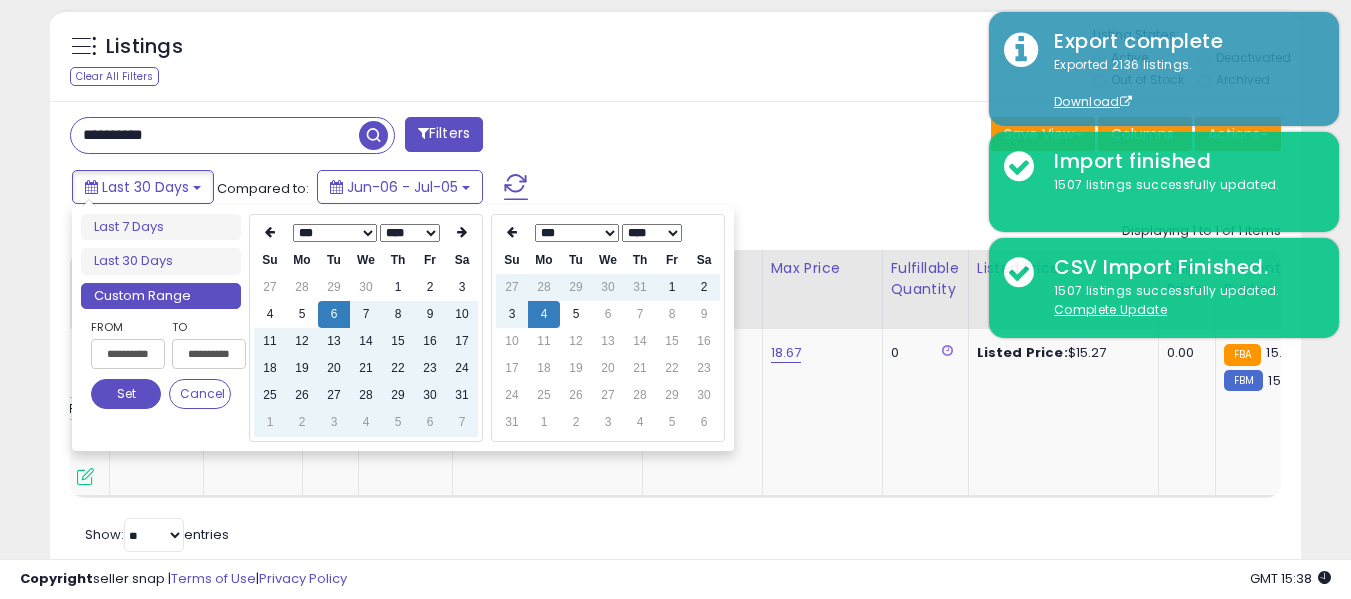 type on "**********" 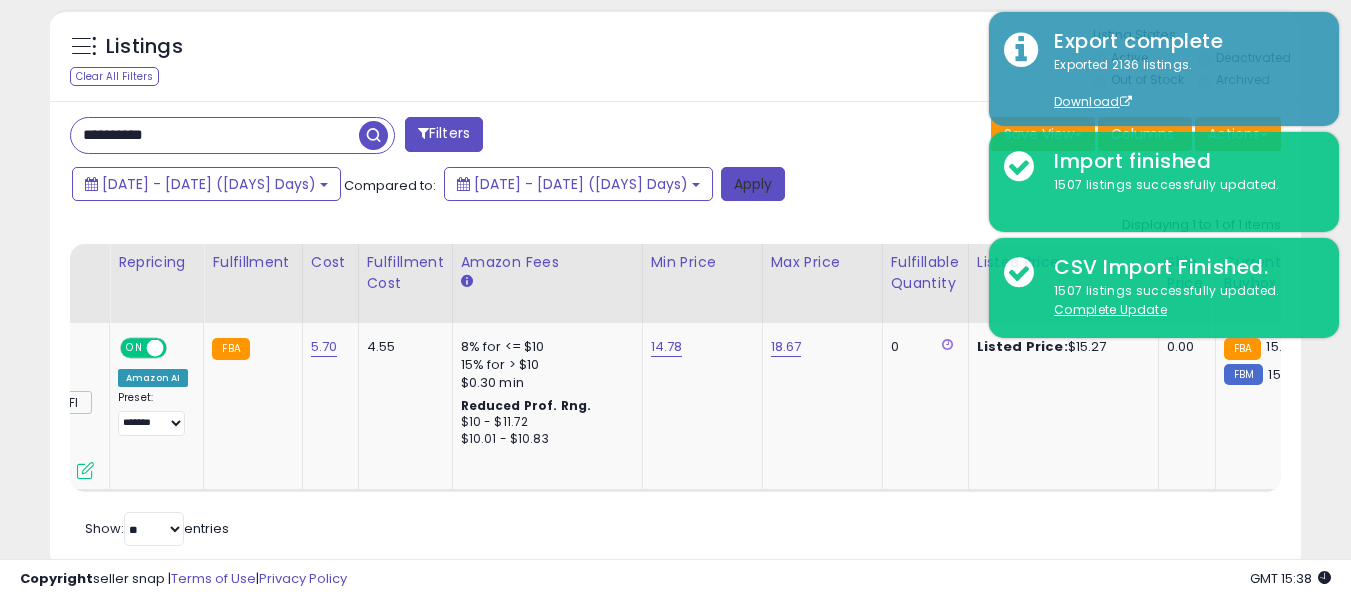 click on "Apply" at bounding box center (753, 184) 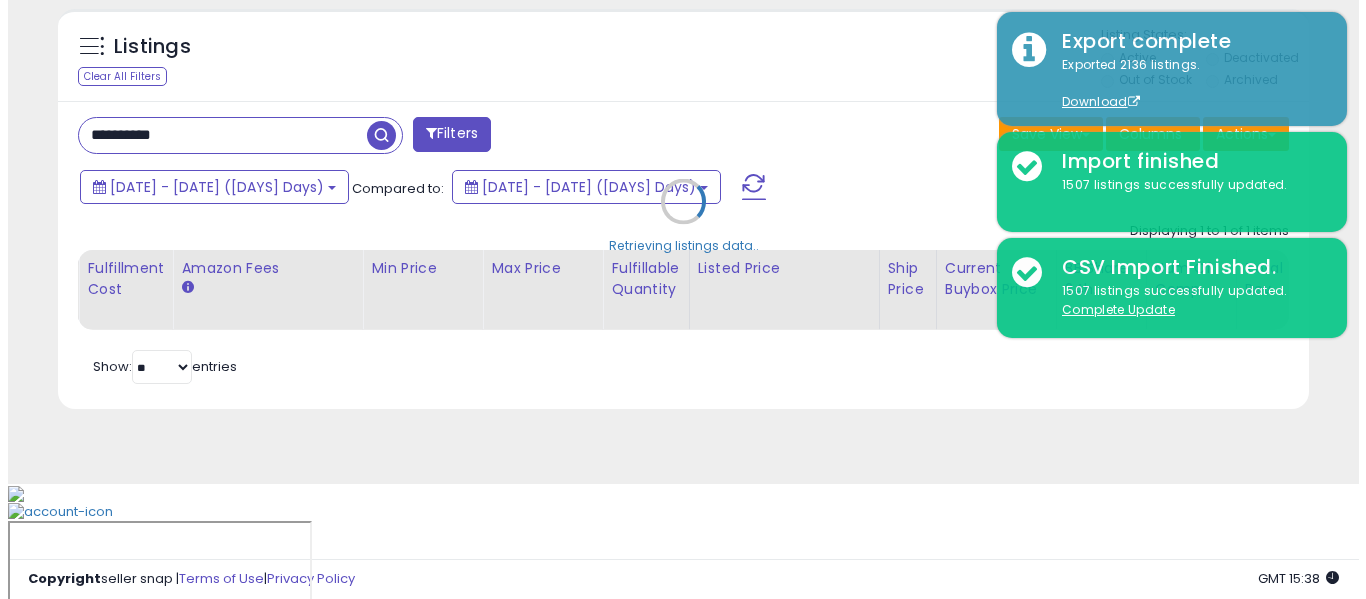 scroll, scrollTop: 671, scrollLeft: 0, axis: vertical 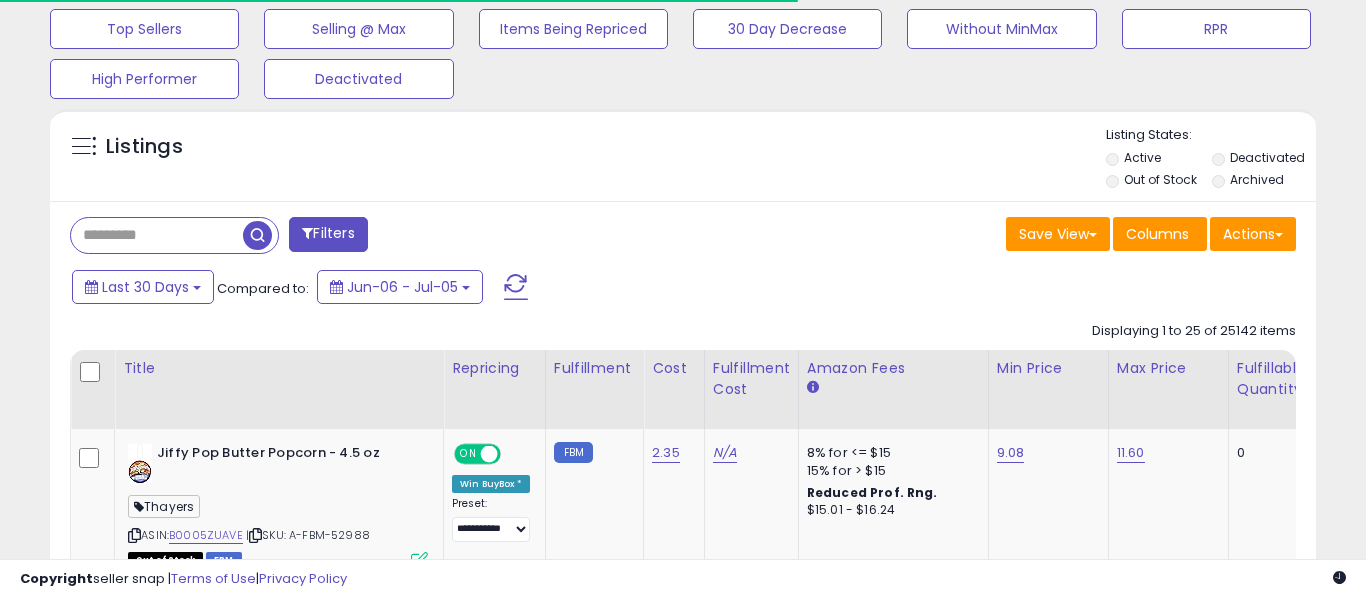 click at bounding box center [157, 235] 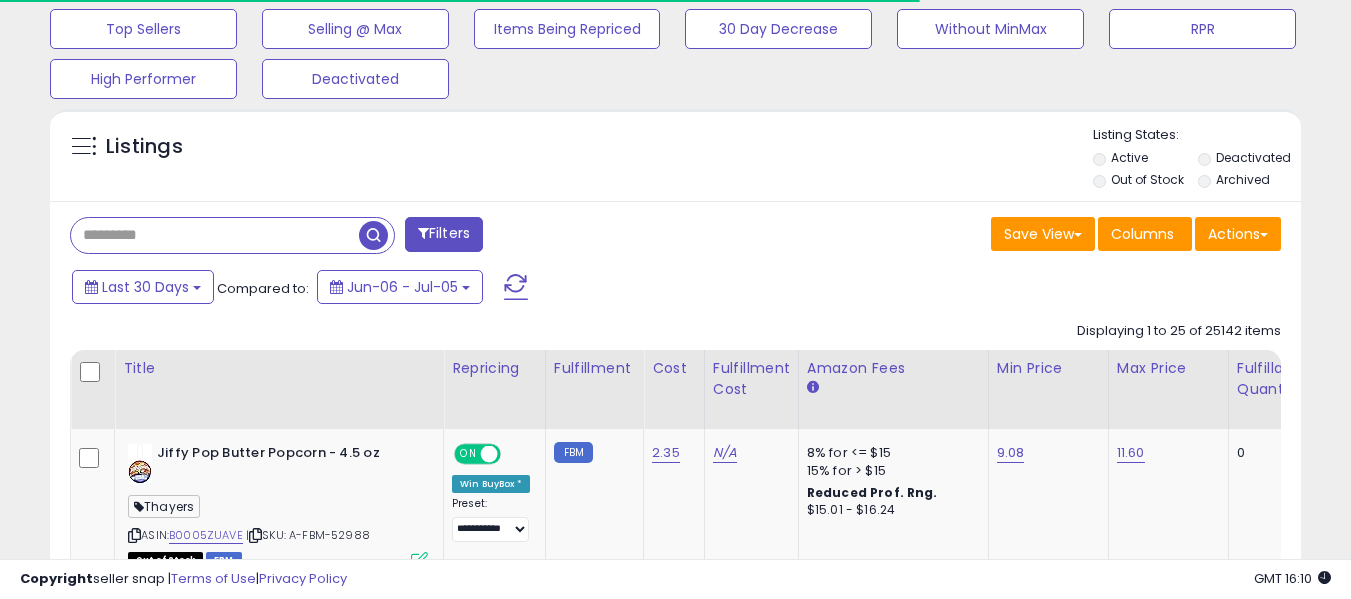 paste on "**********" 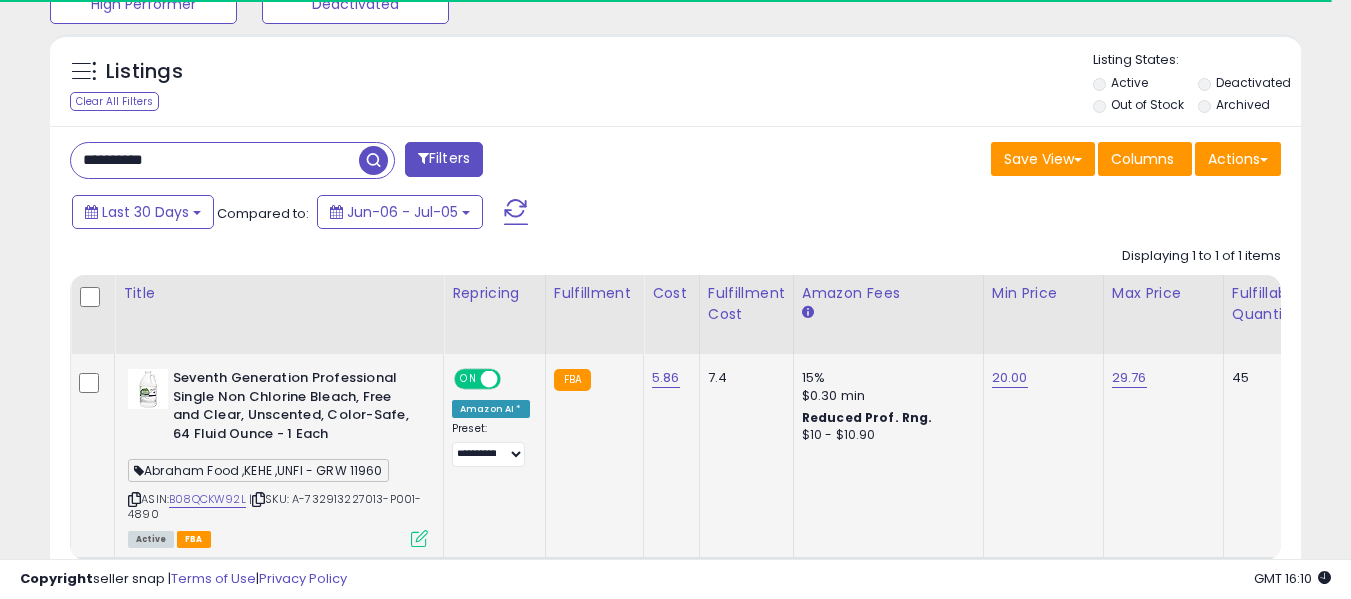 scroll, scrollTop: 871, scrollLeft: 0, axis: vertical 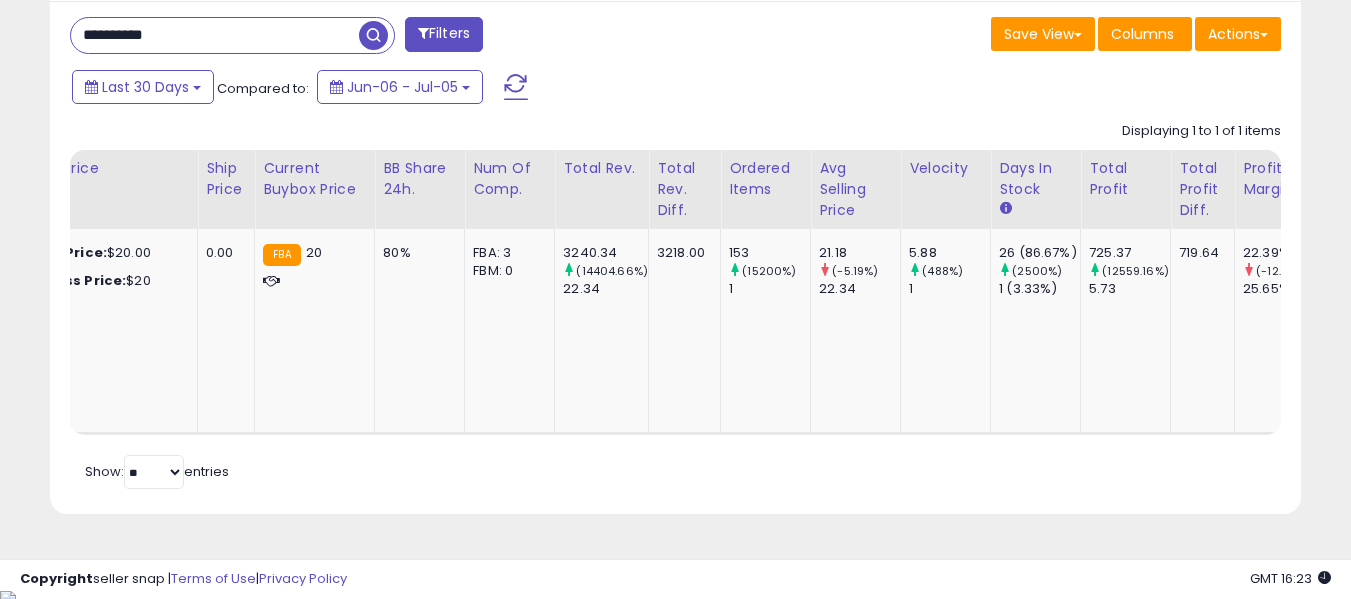 click on "**********" at bounding box center [675, 258] 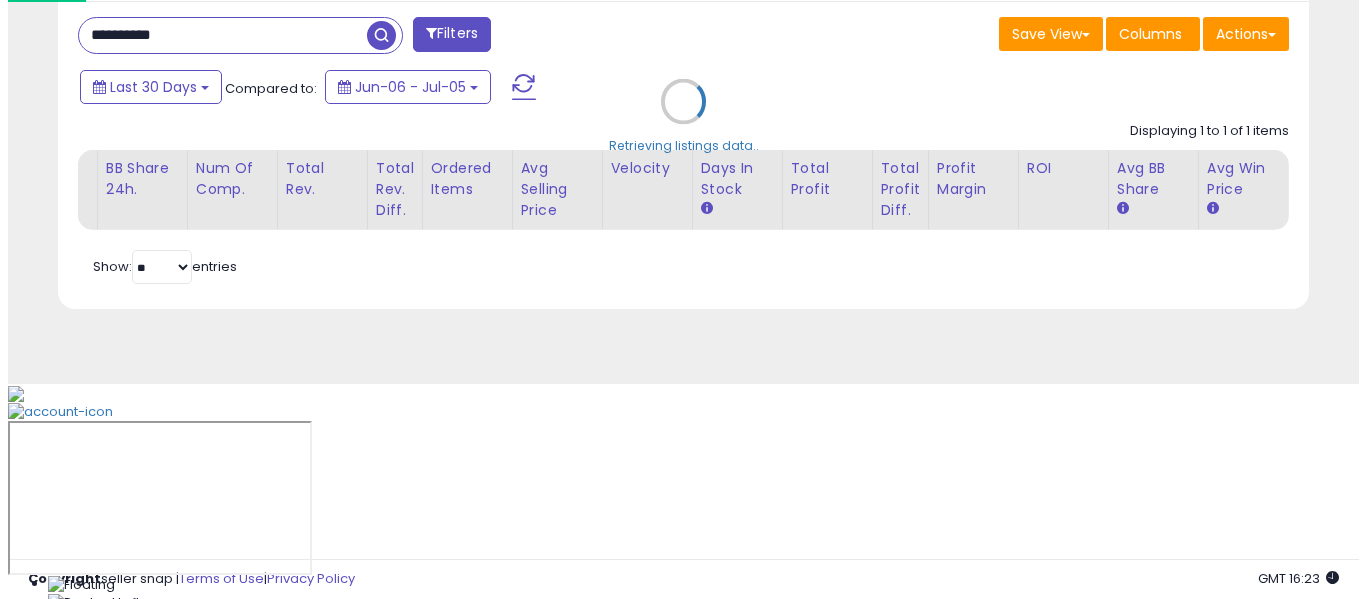 scroll, scrollTop: 671, scrollLeft: 0, axis: vertical 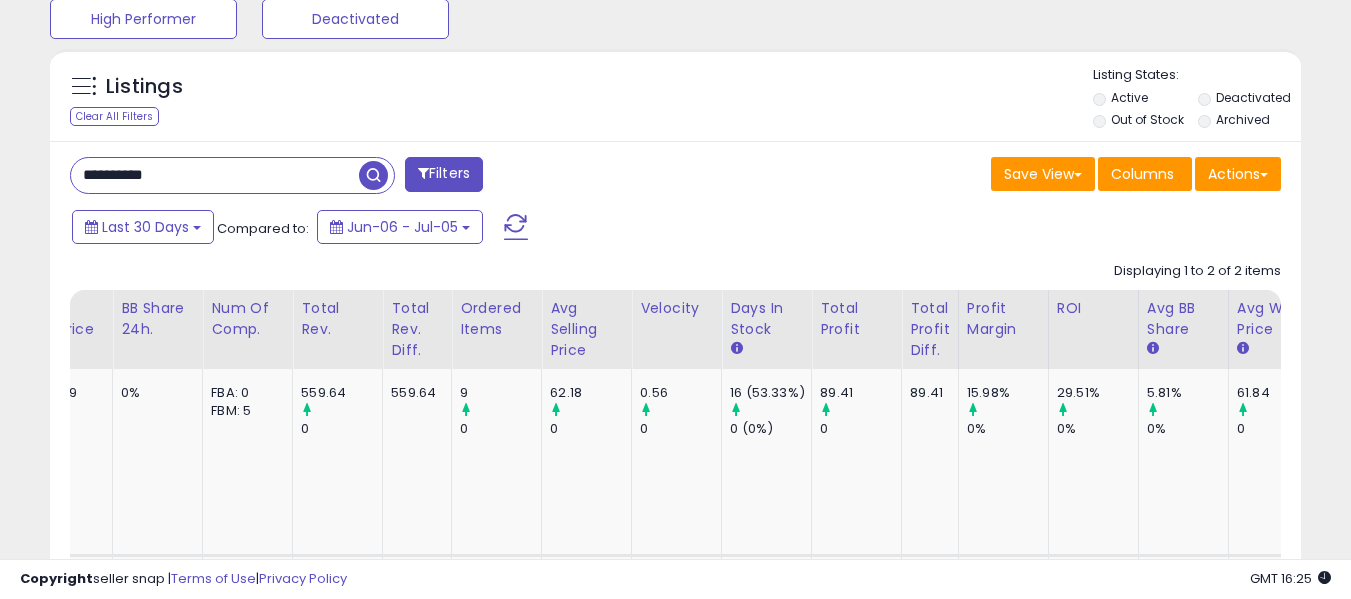 click on "**********" at bounding box center [215, 175] 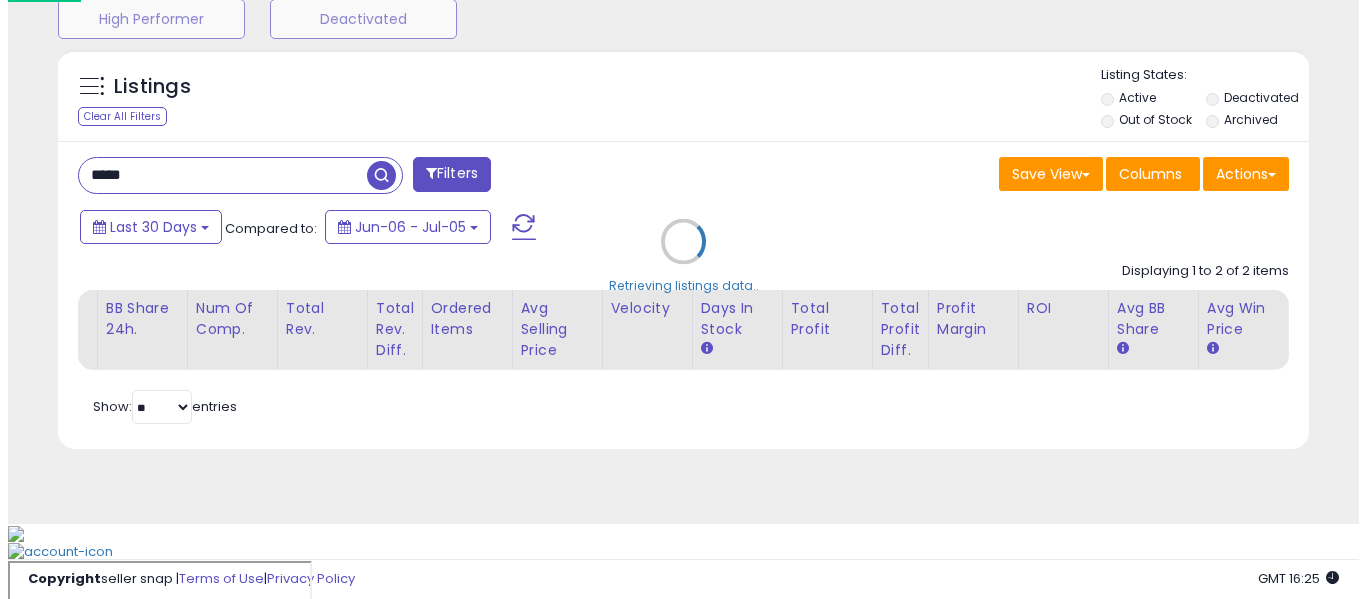 scroll, scrollTop: 671, scrollLeft: 0, axis: vertical 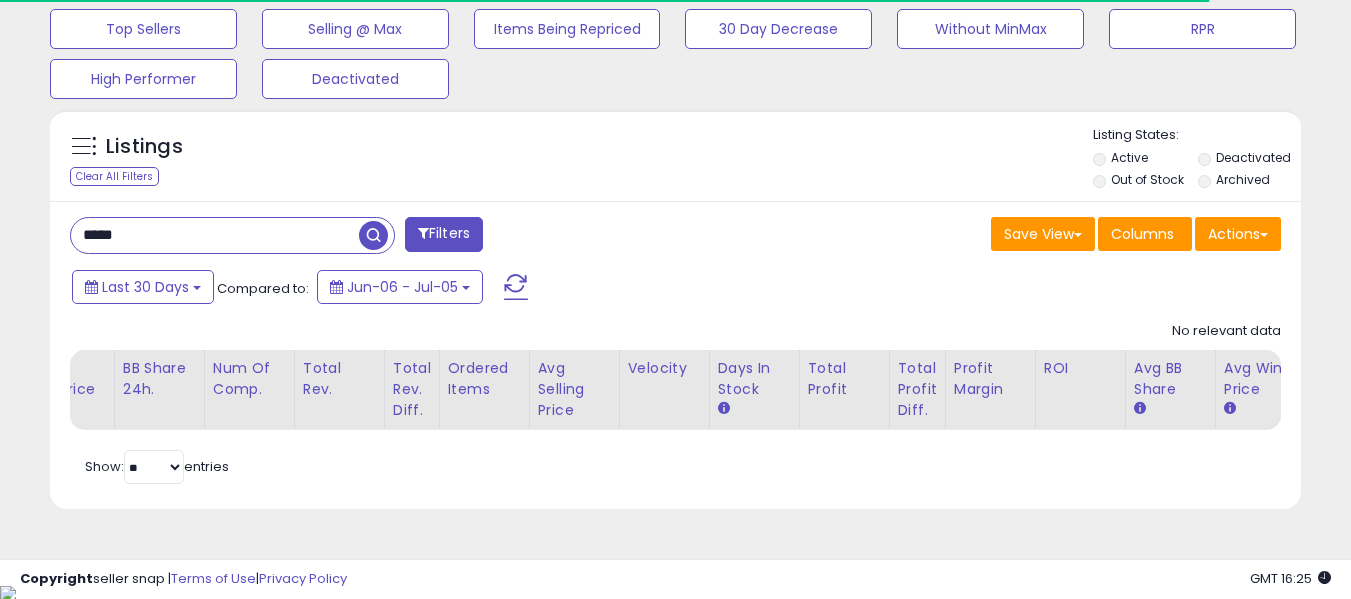 click on "*****" at bounding box center [215, 235] 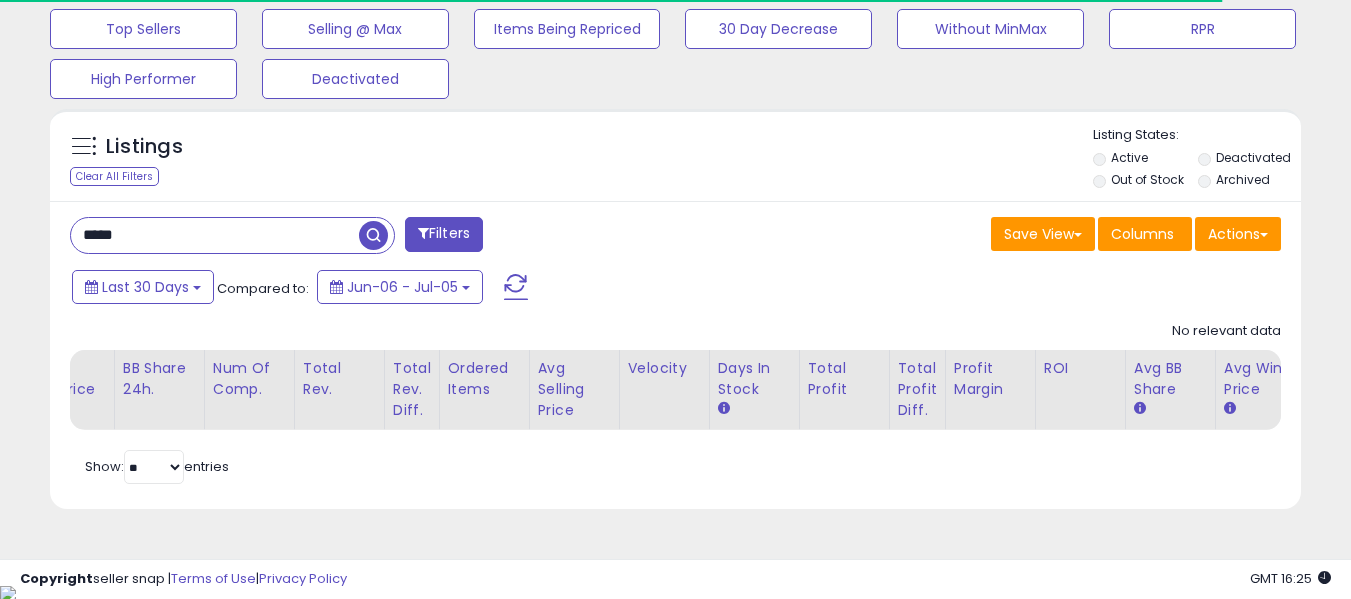 paste on "*****" 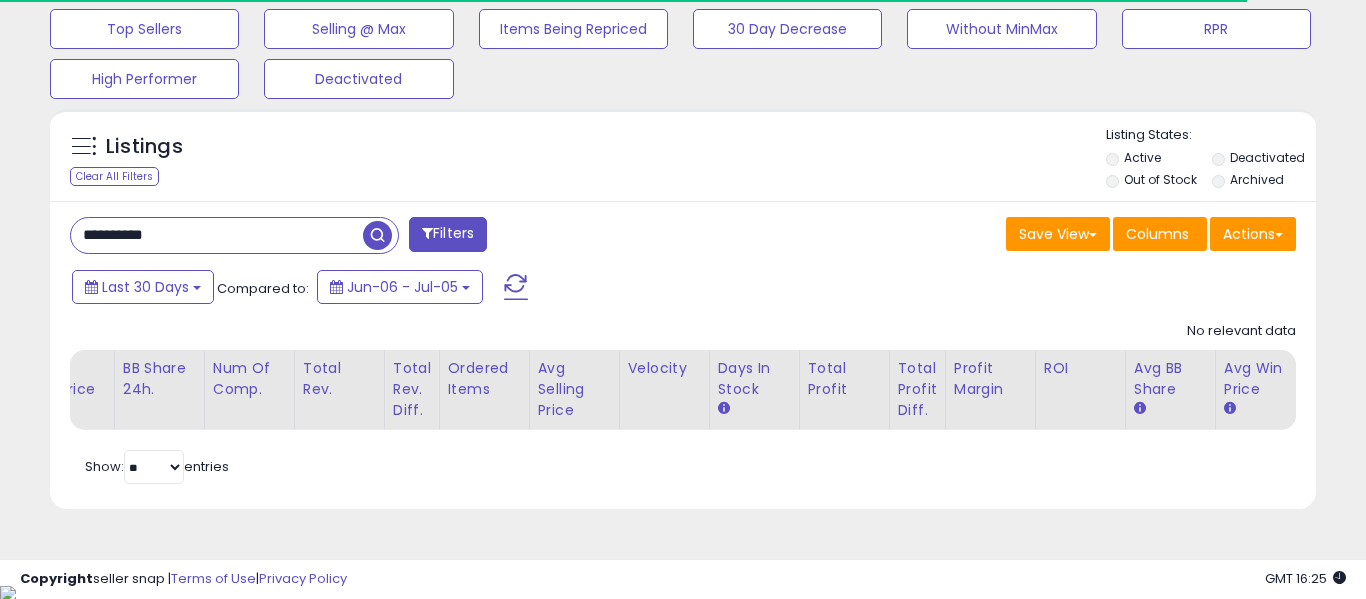 scroll, scrollTop: 999590, scrollLeft: 999267, axis: both 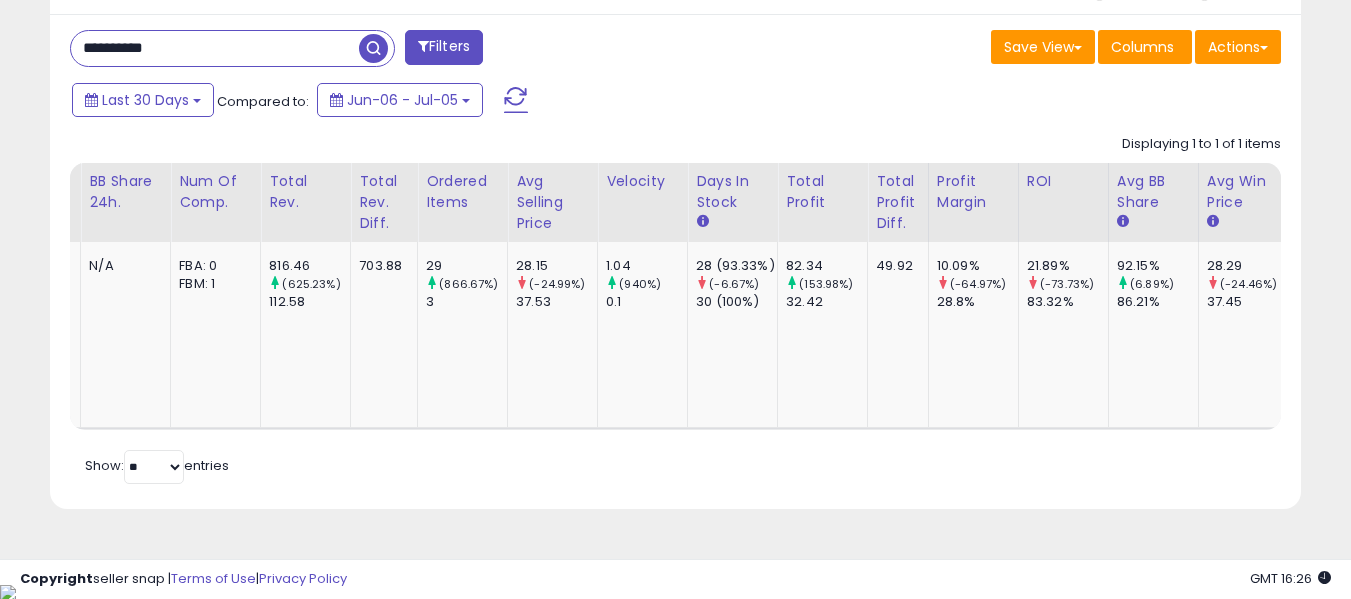 click on "**********" at bounding box center (215, 48) 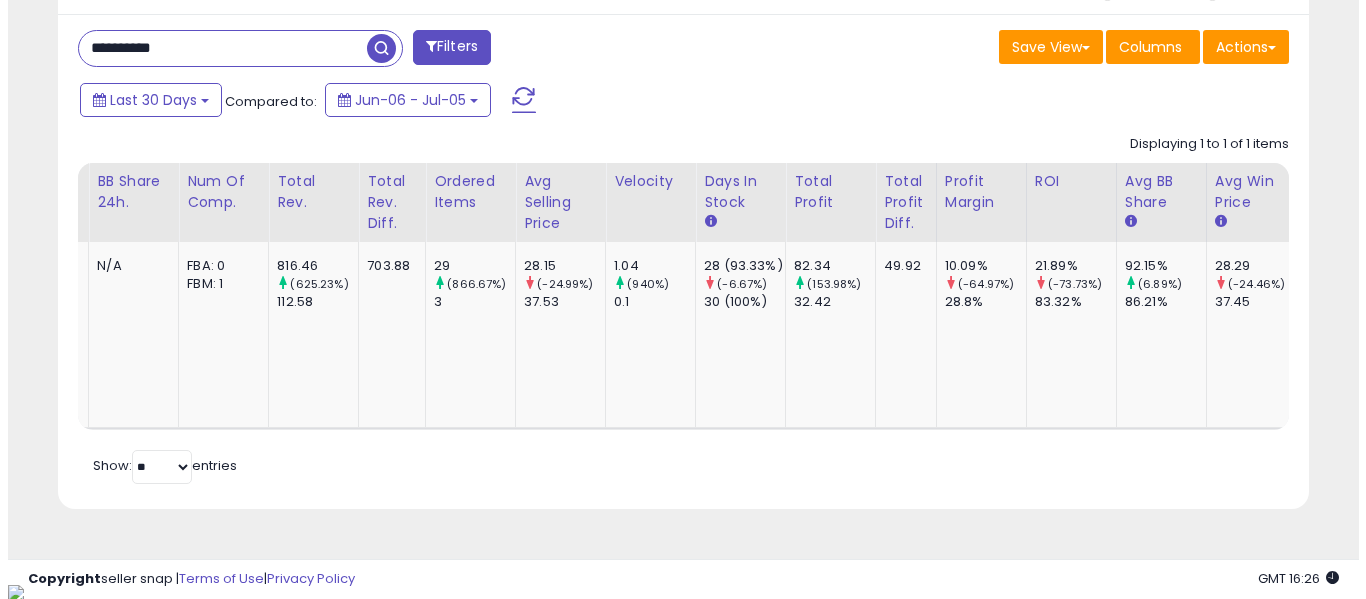 scroll, scrollTop: 671, scrollLeft: 0, axis: vertical 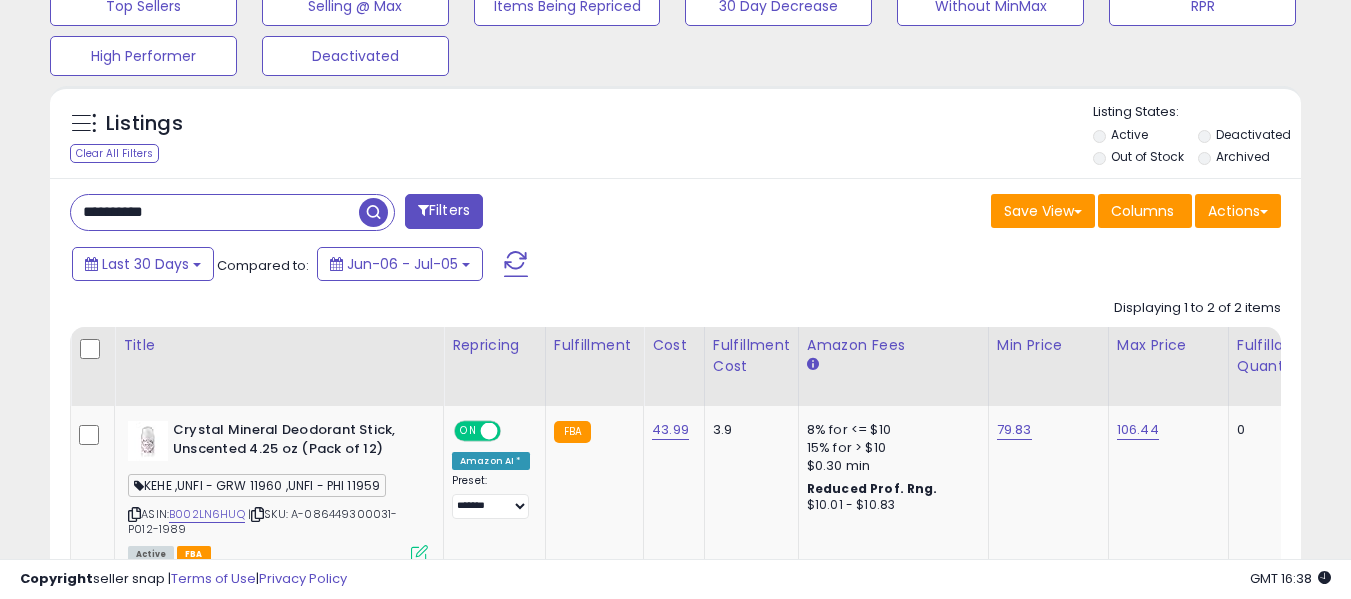 click on "**********" at bounding box center (215, 212) 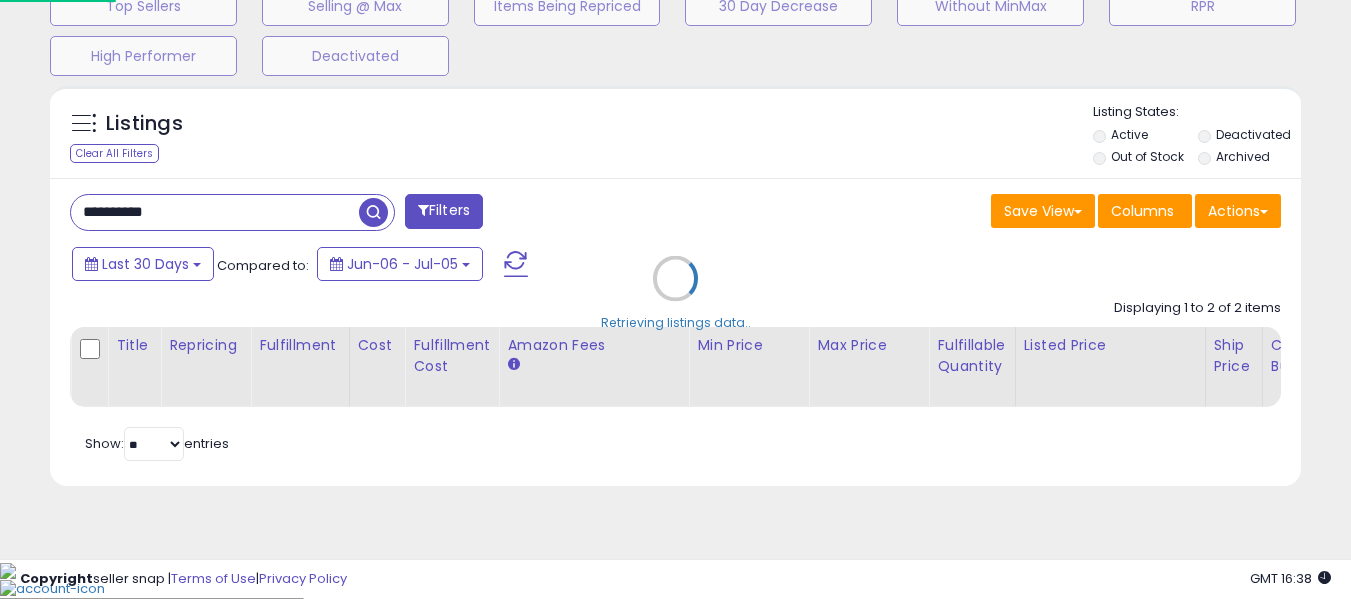scroll, scrollTop: 999590, scrollLeft: 999267, axis: both 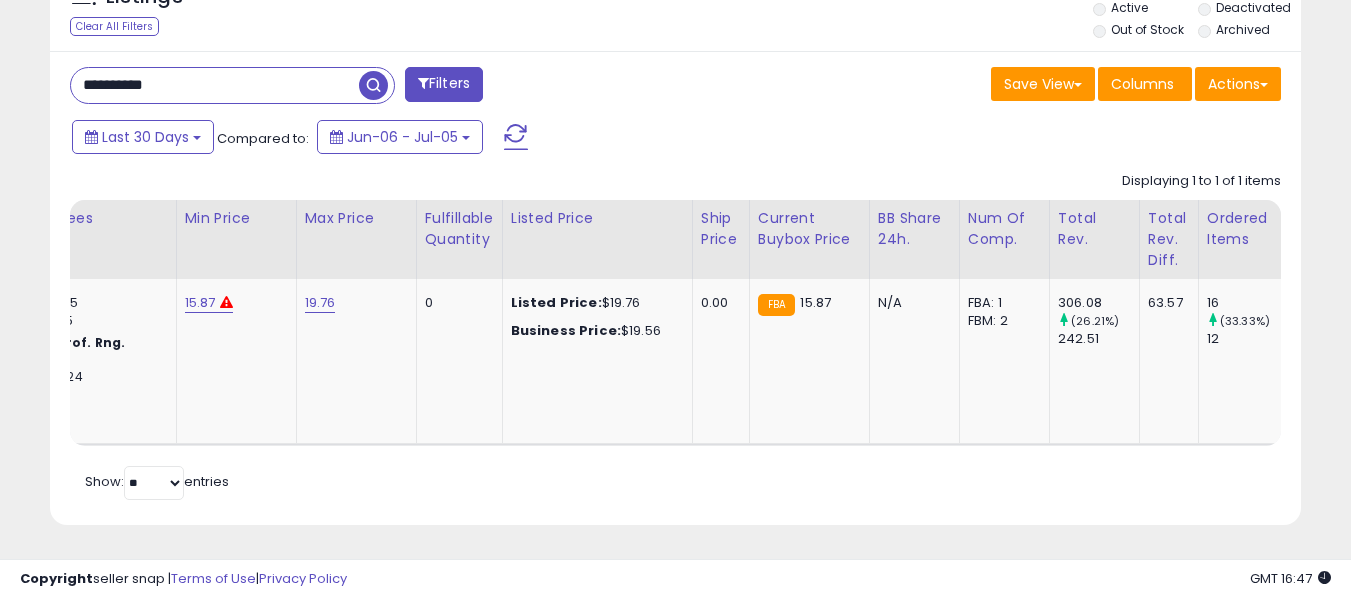 click on "**********" at bounding box center (215, 85) 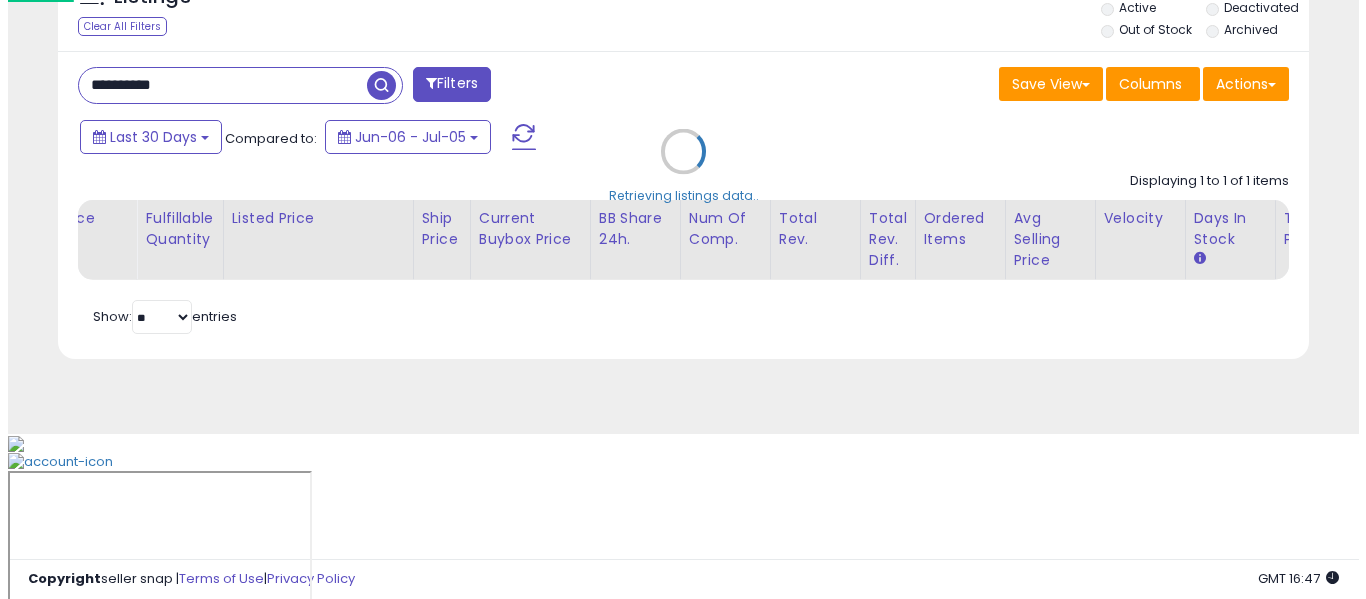 scroll, scrollTop: 671, scrollLeft: 0, axis: vertical 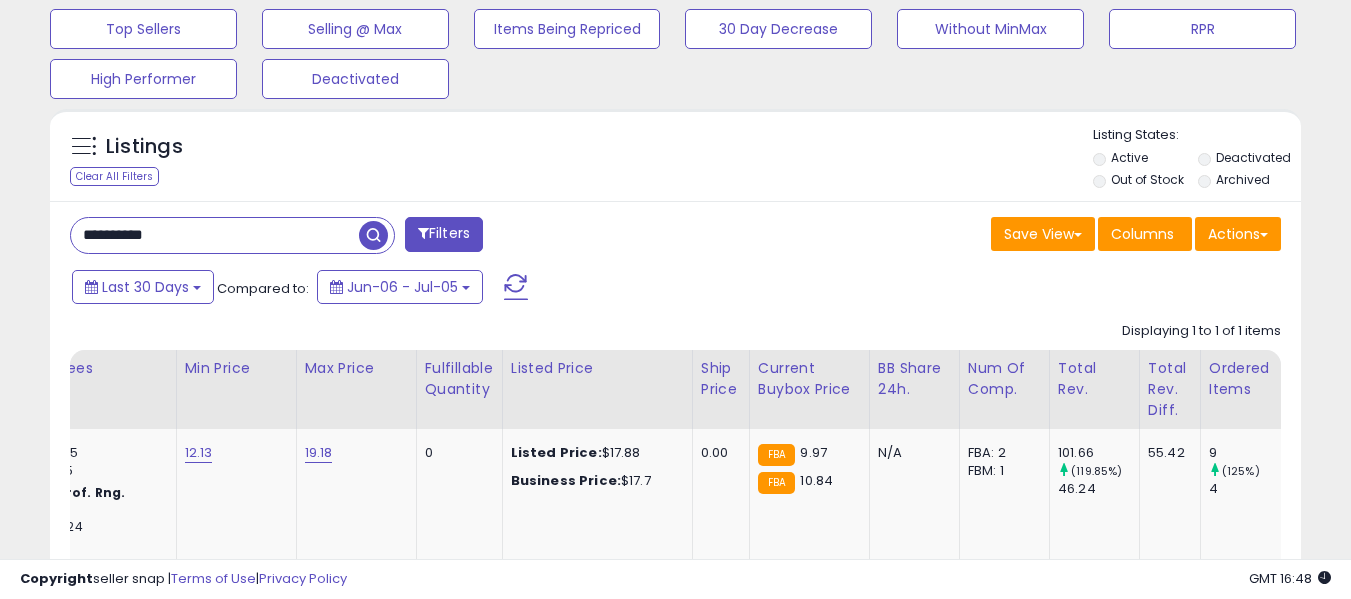 click on "**********" at bounding box center (365, 237) 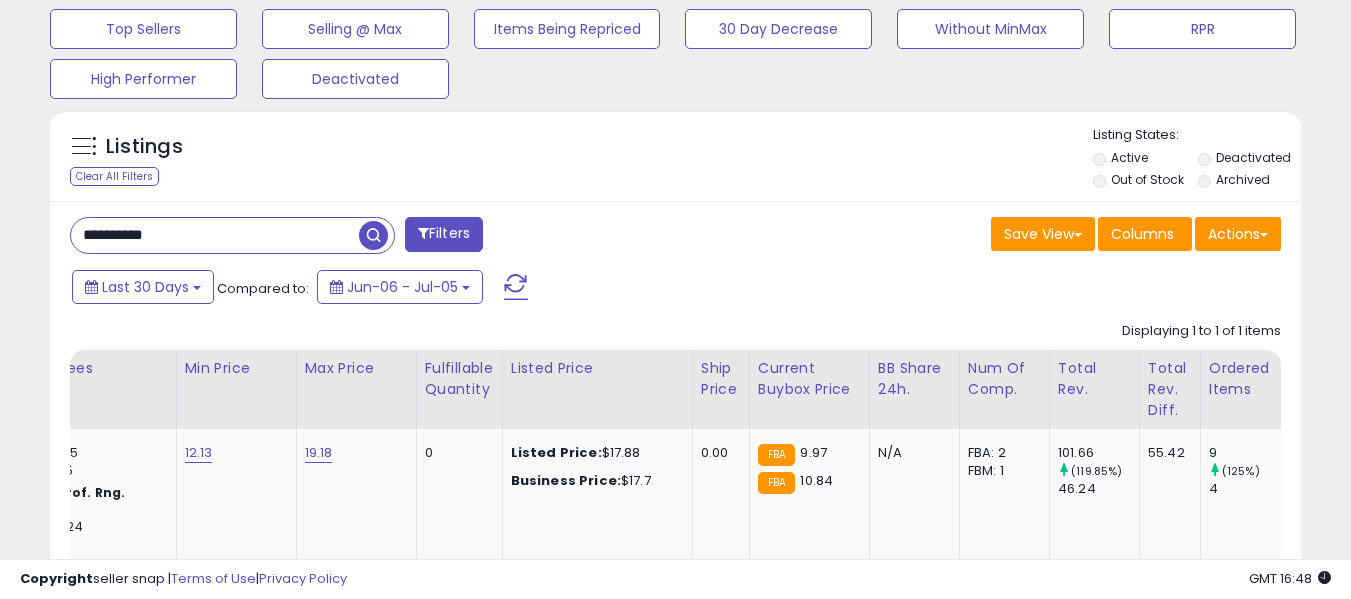 click on "**********" at bounding box center (215, 235) 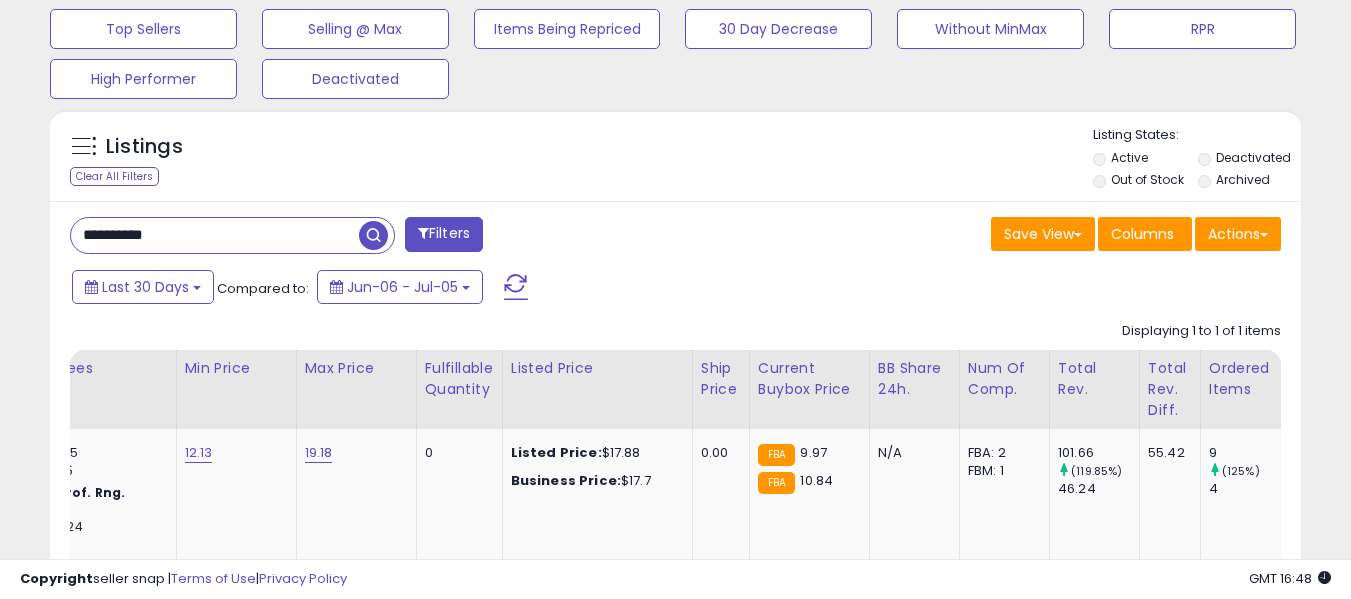 paste 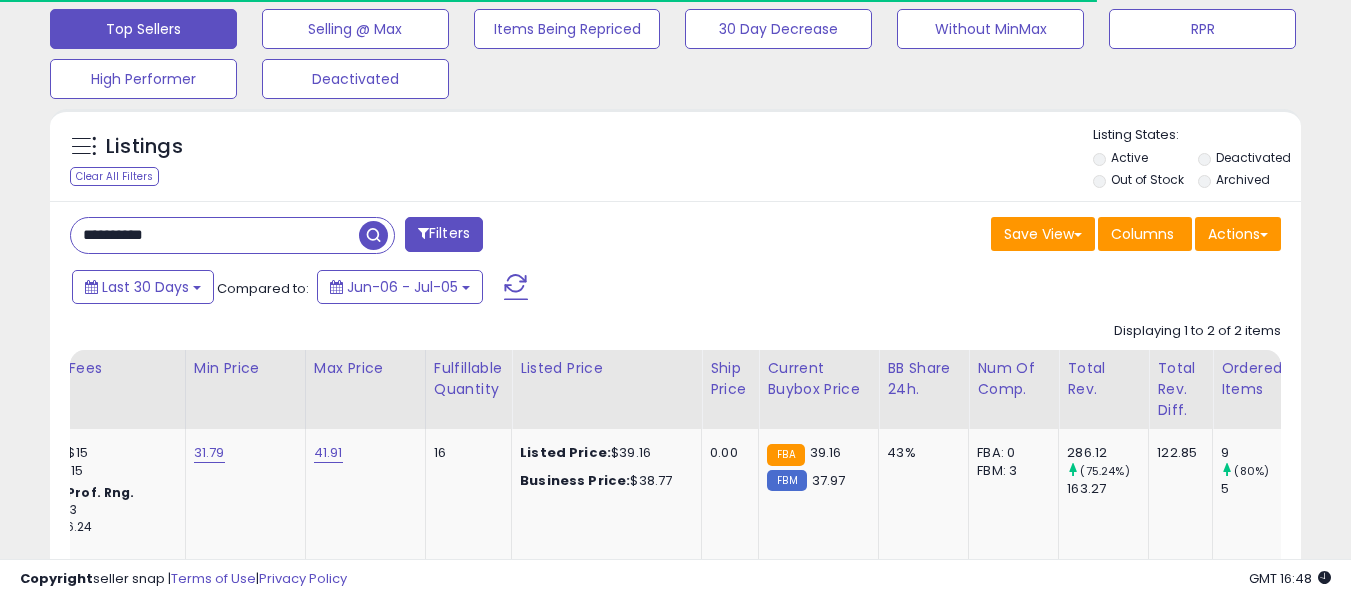 scroll, scrollTop: 410, scrollLeft: 724, axis: both 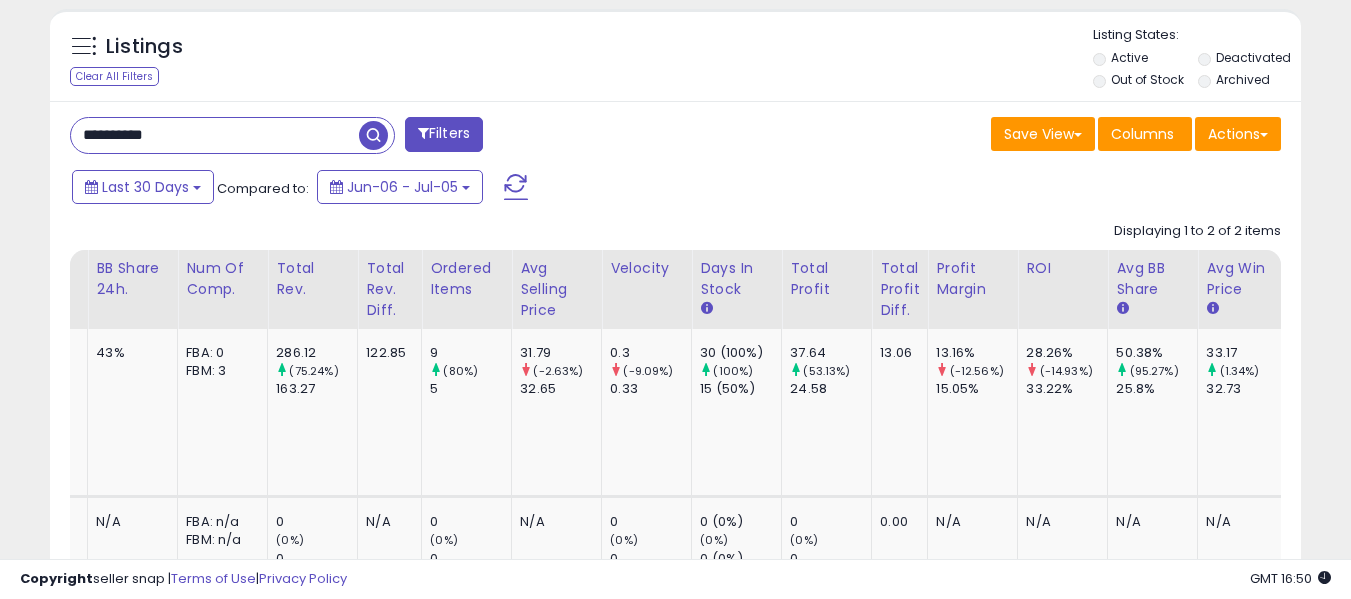 click on "**********" at bounding box center [215, 135] 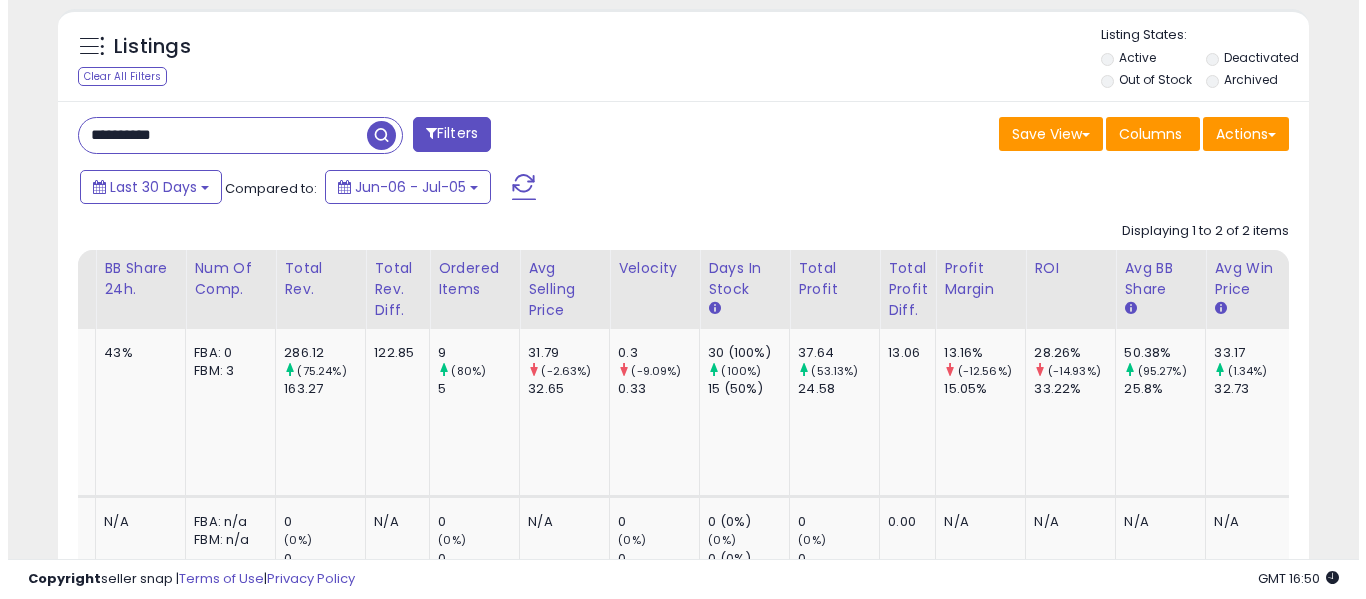 scroll, scrollTop: 671, scrollLeft: 0, axis: vertical 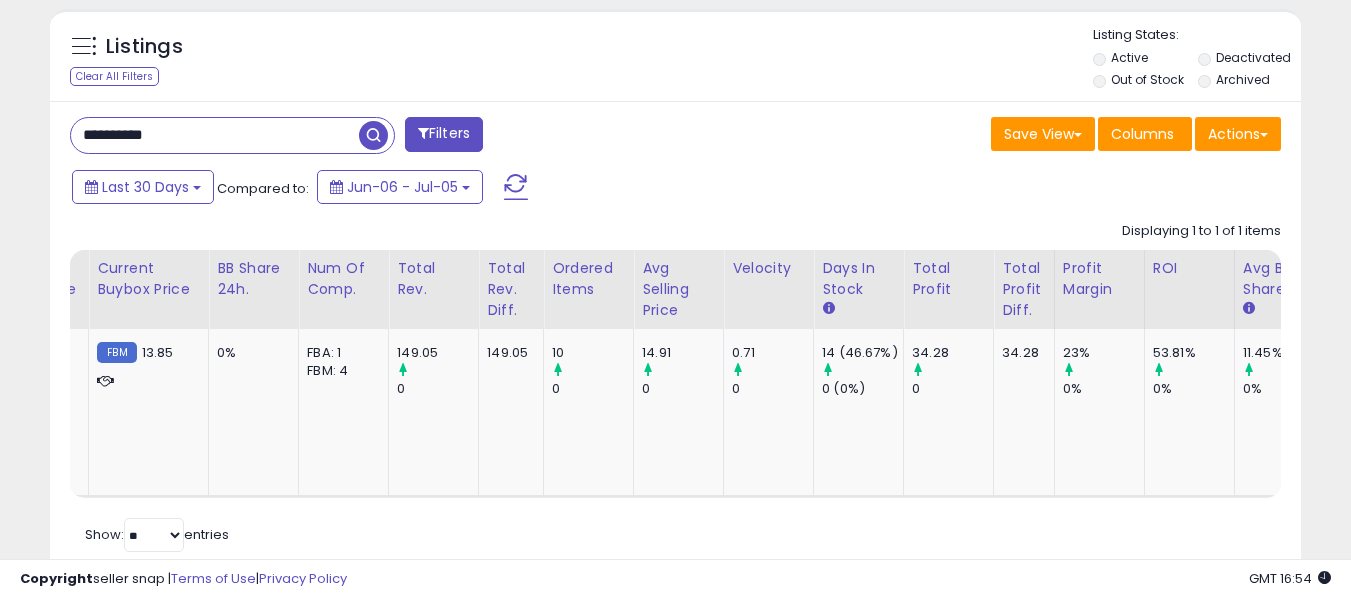 click on "**********" at bounding box center (215, 135) 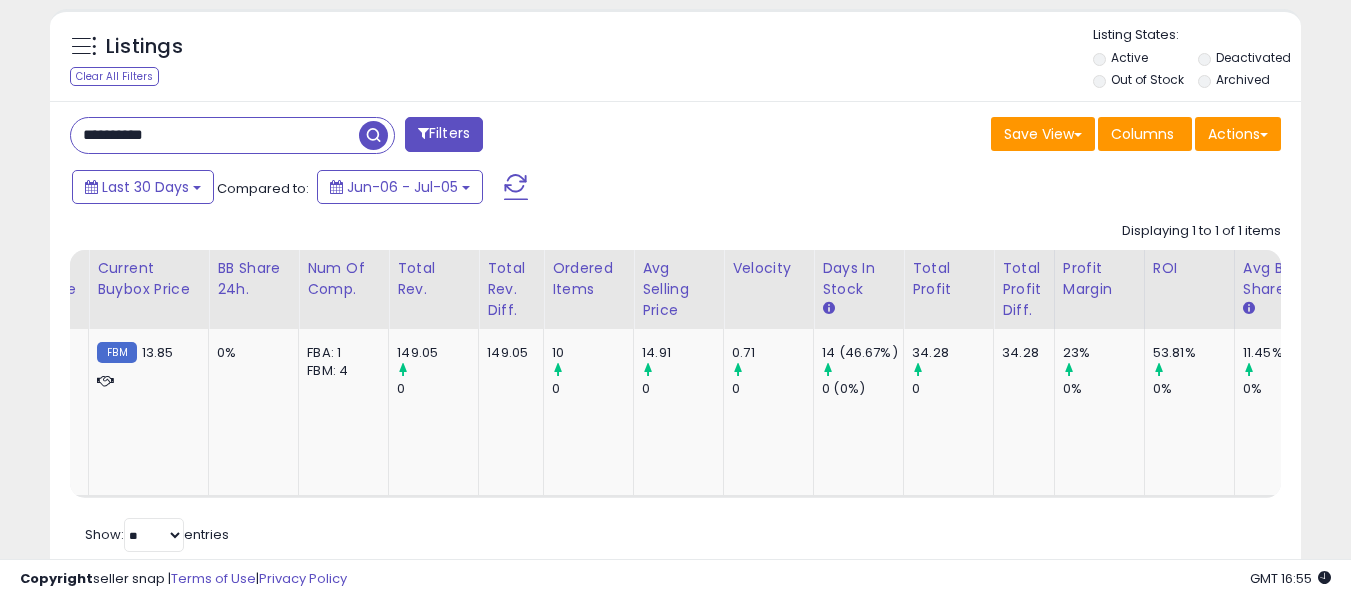click on "**********" at bounding box center [215, 135] 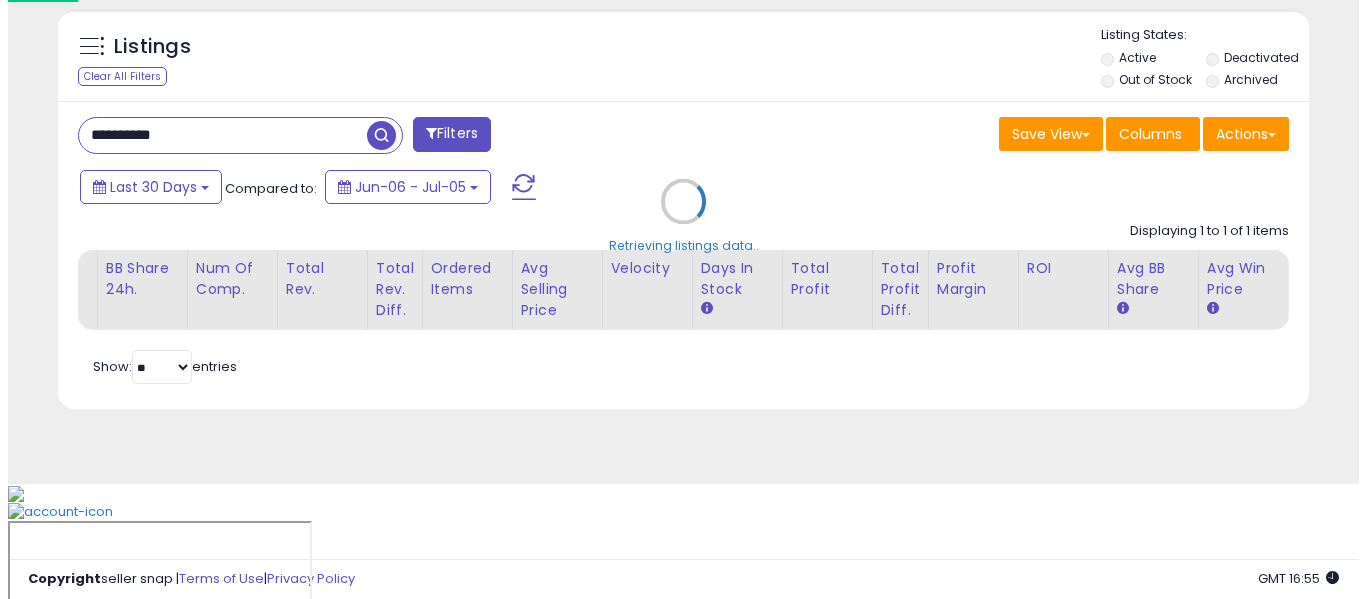 scroll, scrollTop: 671, scrollLeft: 0, axis: vertical 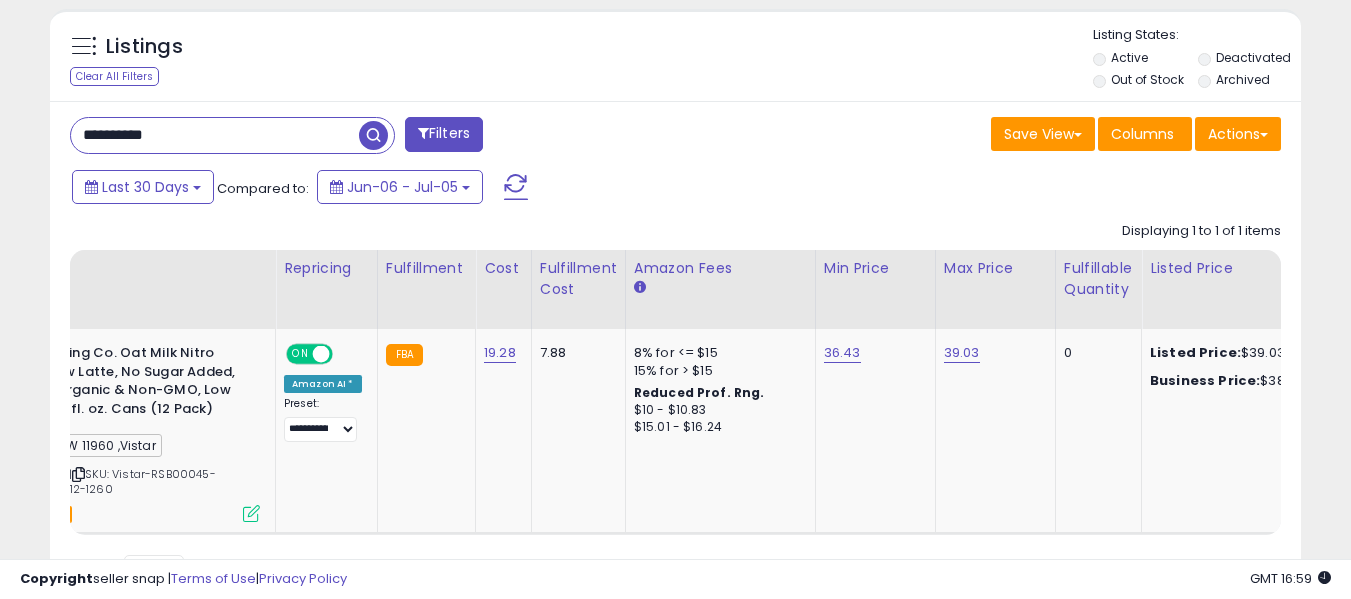 click on "**********" at bounding box center (215, 135) 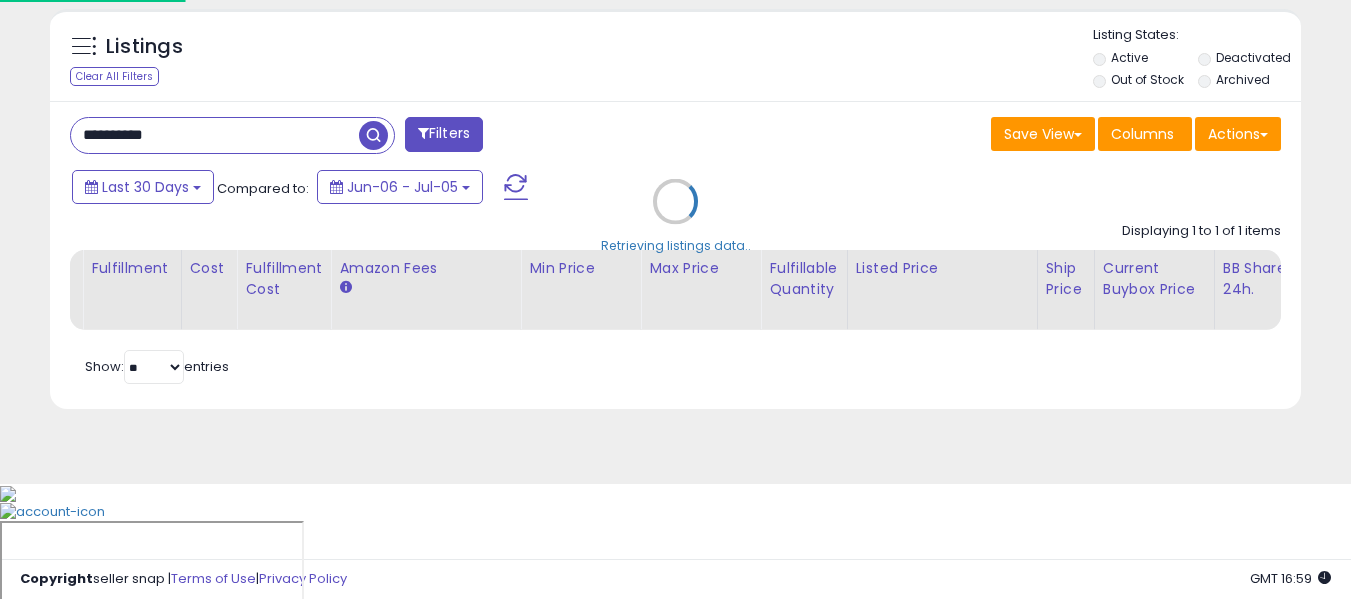 scroll, scrollTop: 999590, scrollLeft: 999267, axis: both 